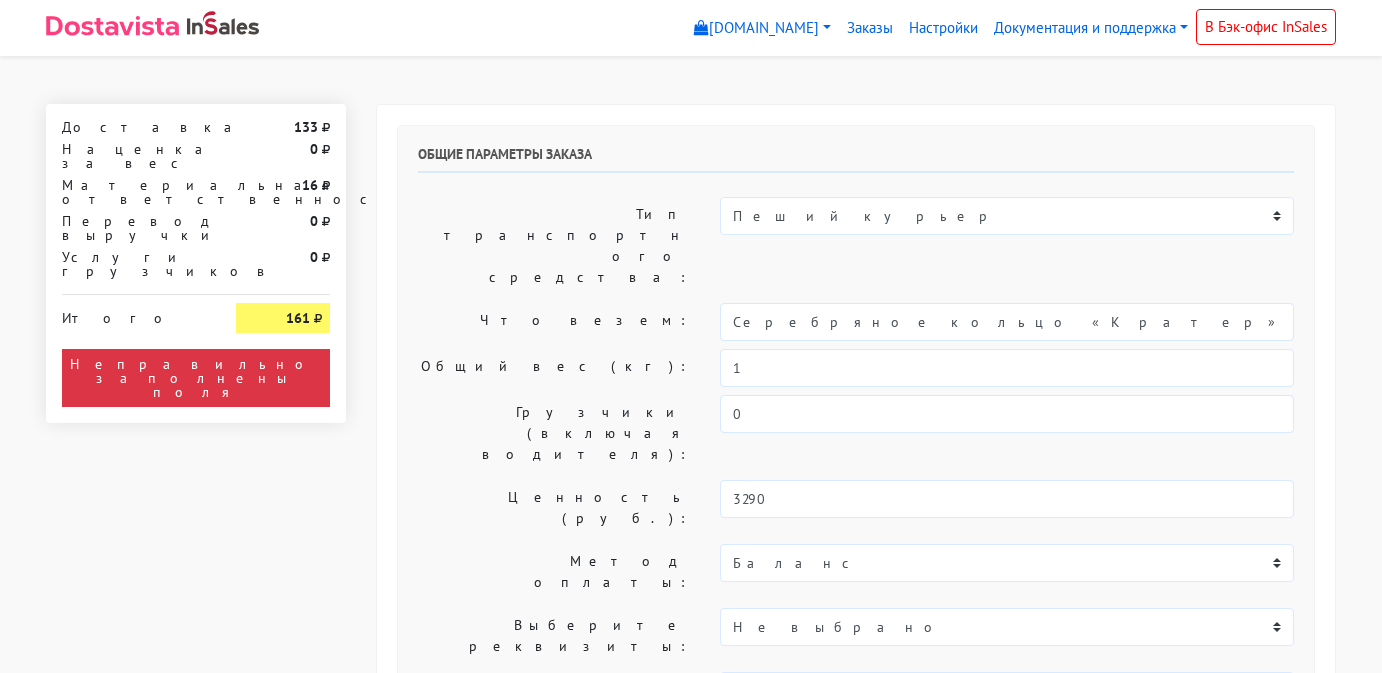 scroll, scrollTop: 0, scrollLeft: 0, axis: both 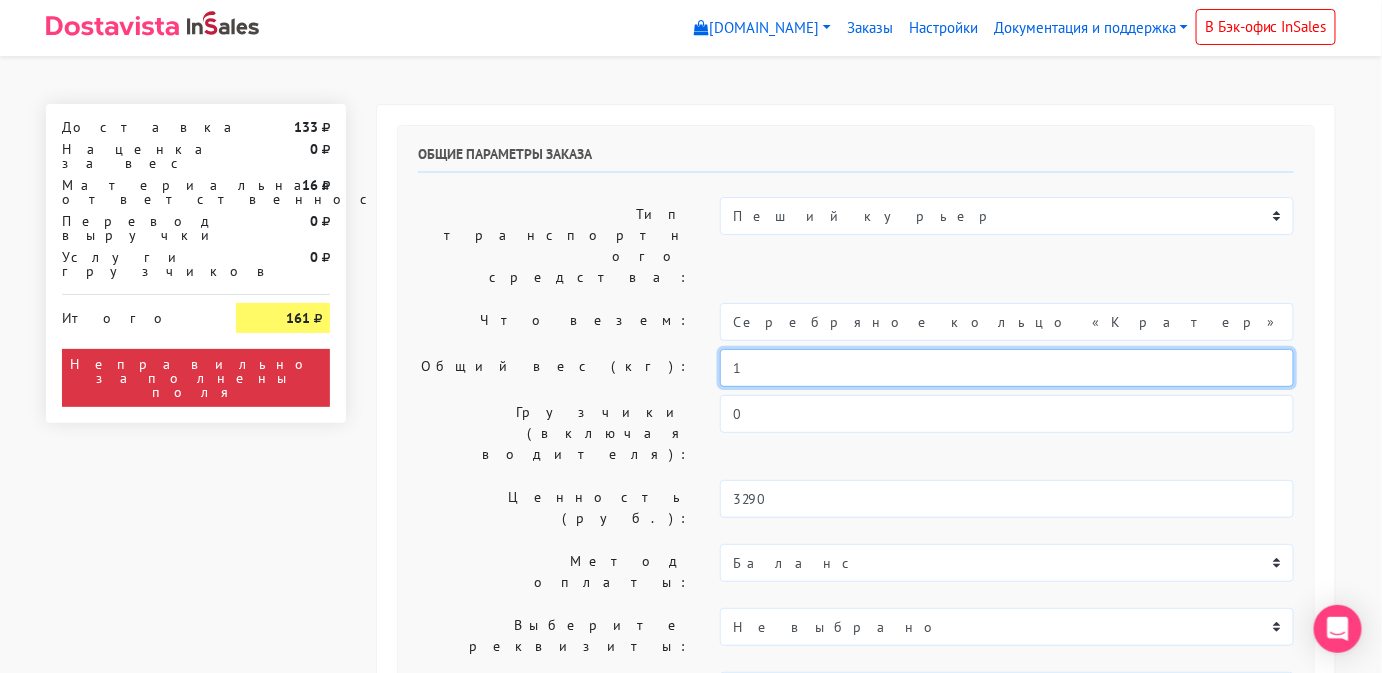 click on "1" at bounding box center (1007, 368) 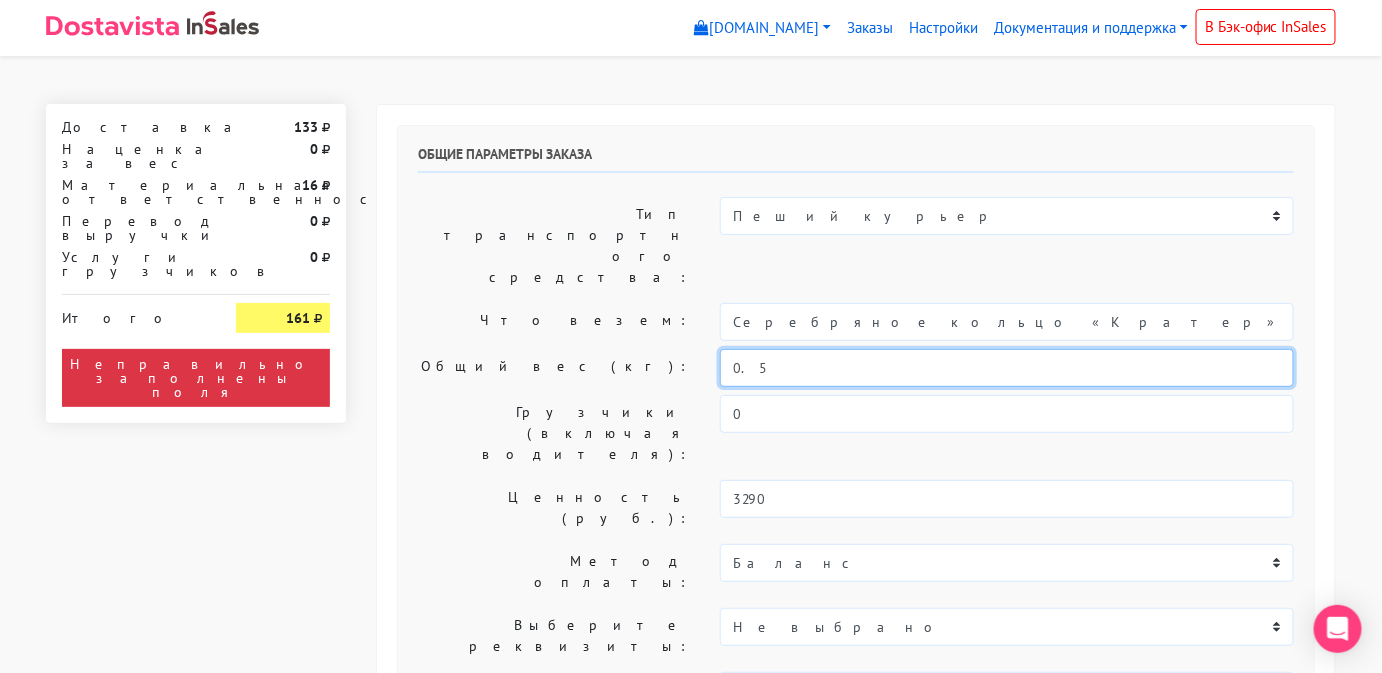 type on "0.5" 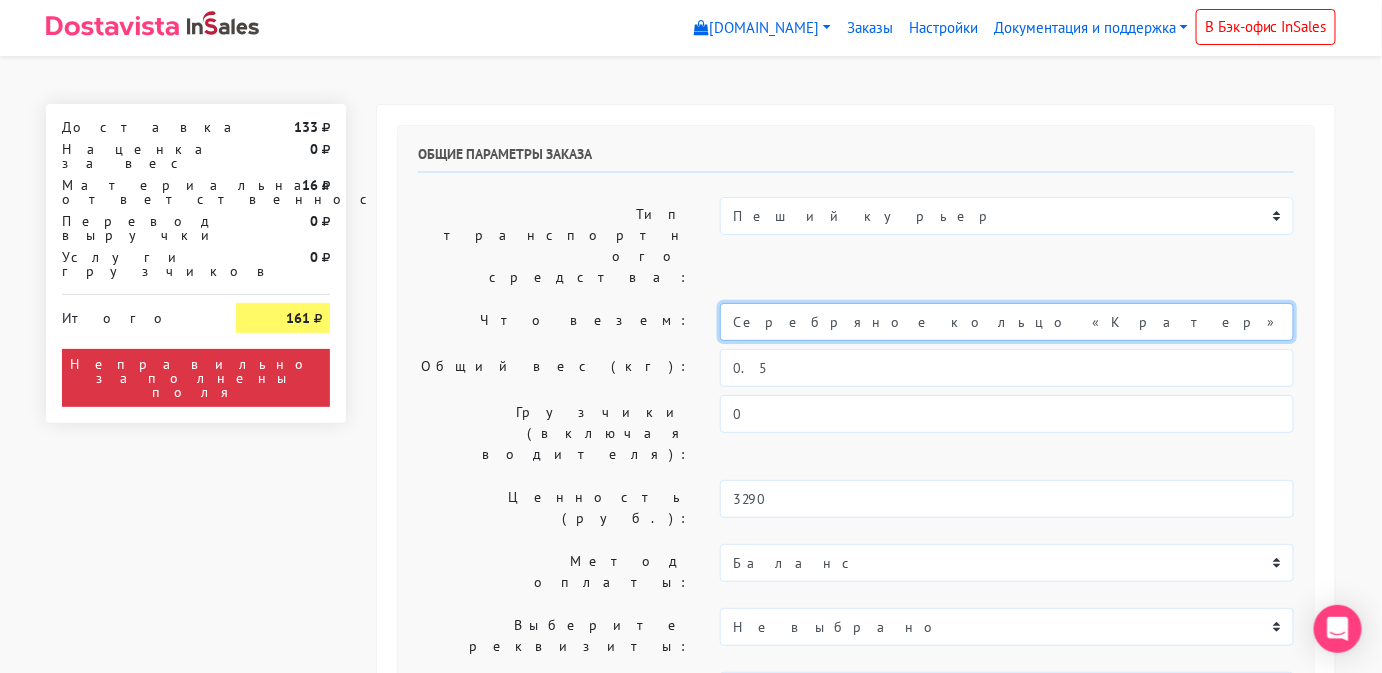 click on "Серебряное кольцо «Кратер» (17,5)" at bounding box center [1007, 322] 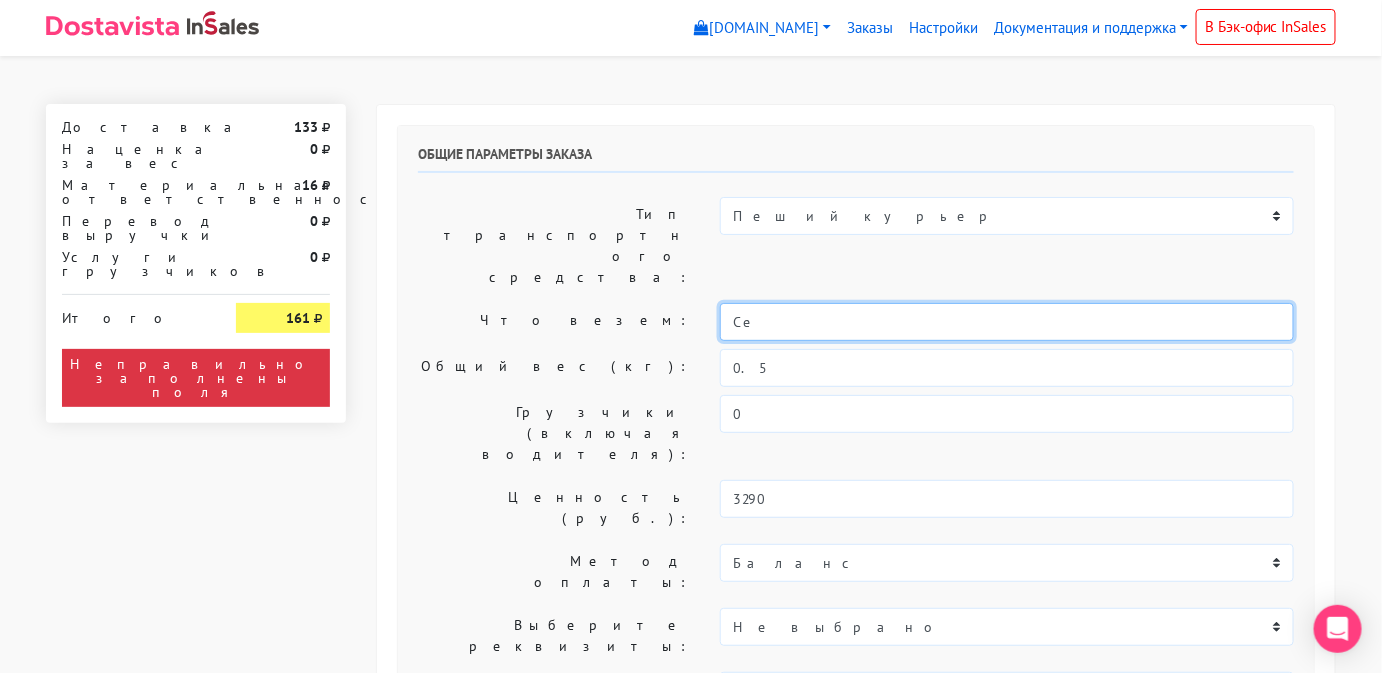 type on "С" 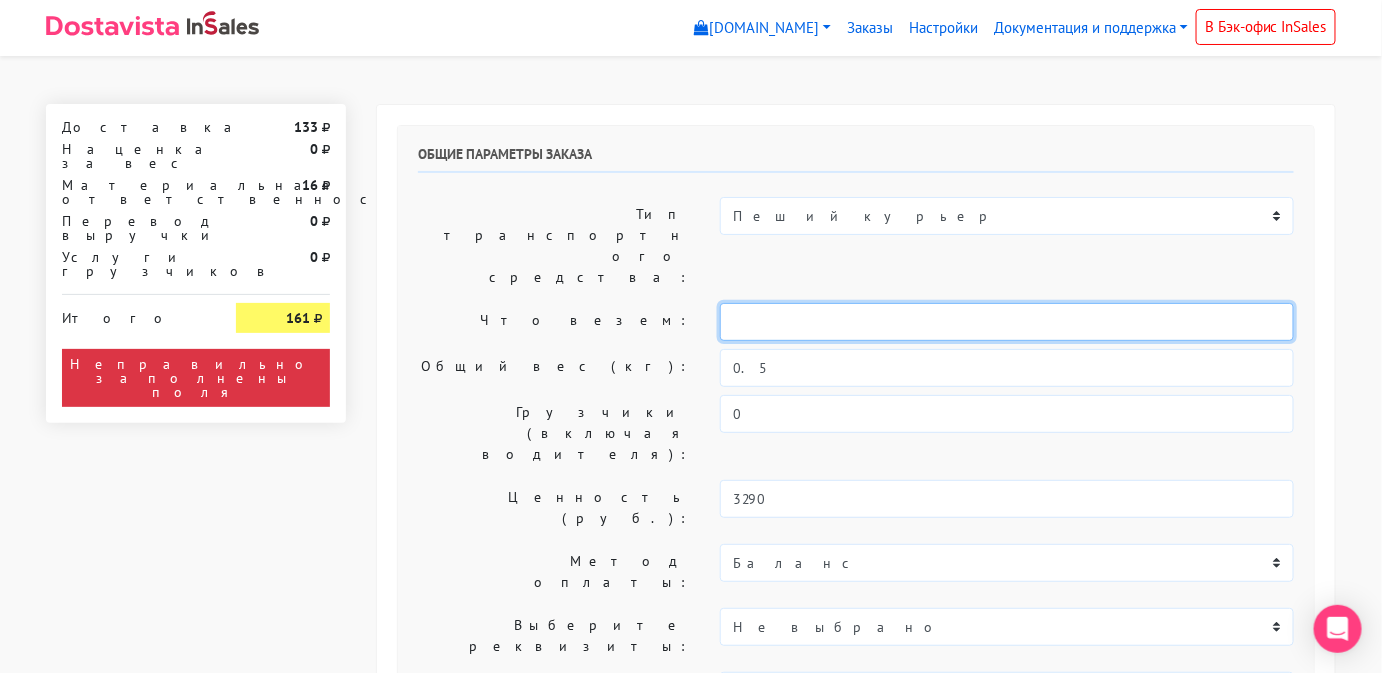 type on "." 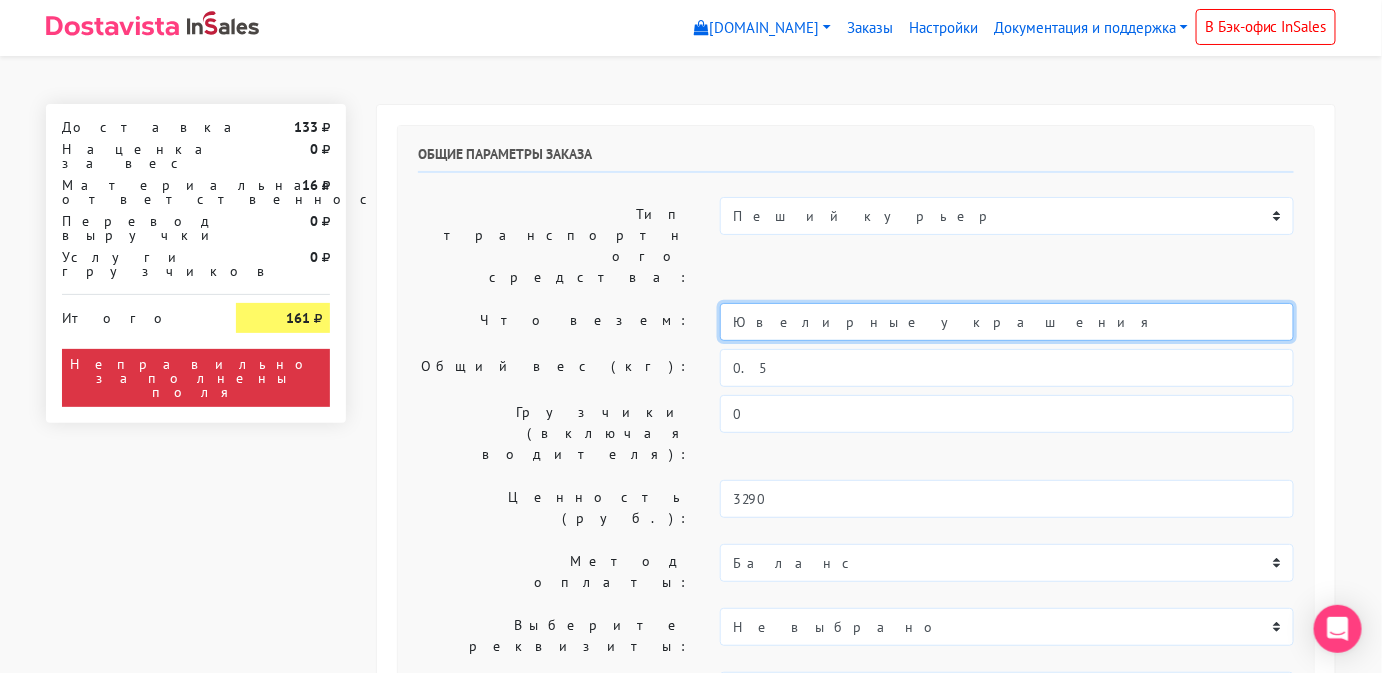 type on "Ювелирные украшения" 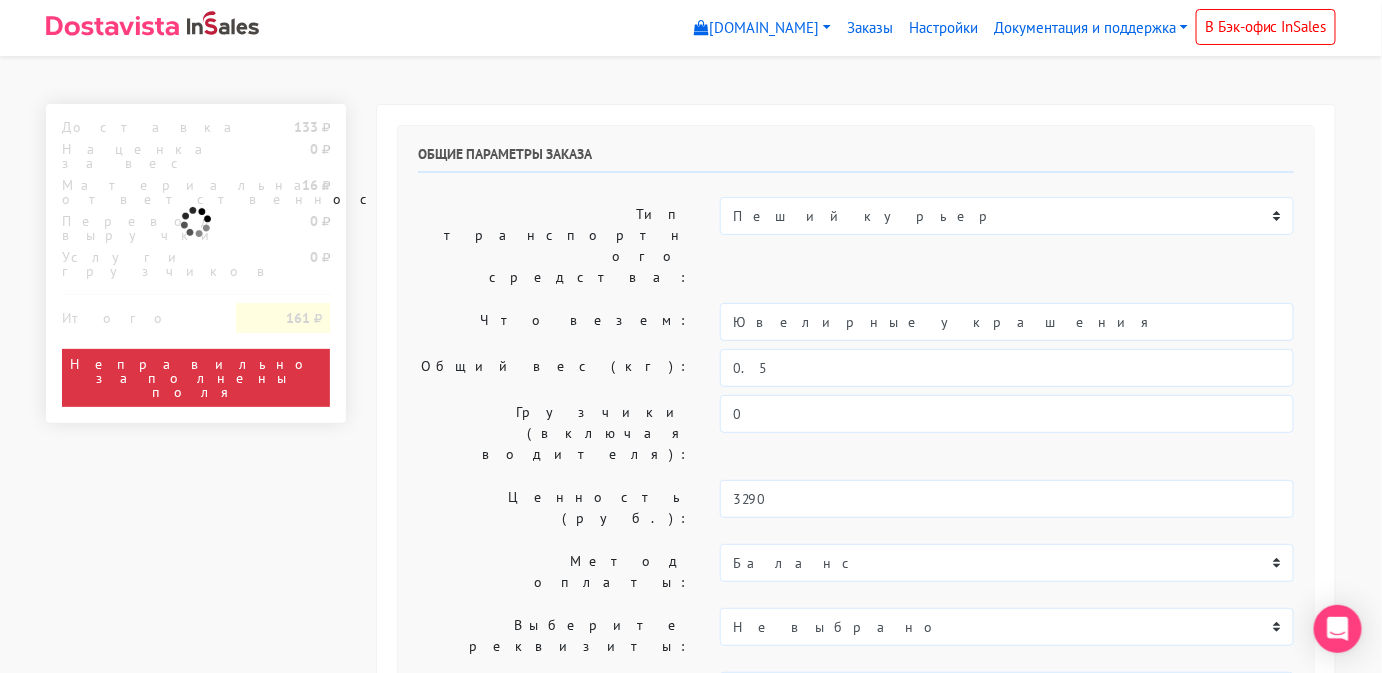 click on "Общие параметры заказа
Тип транспортного средства:
Пеший курьер
Легковой автомобиль
Каблук (до 700 кг)
Микроавтобус / портер (до [DATE] кг)
Газель (до [DATE] кг).
0.5 0 3290" at bounding box center [856, 497] 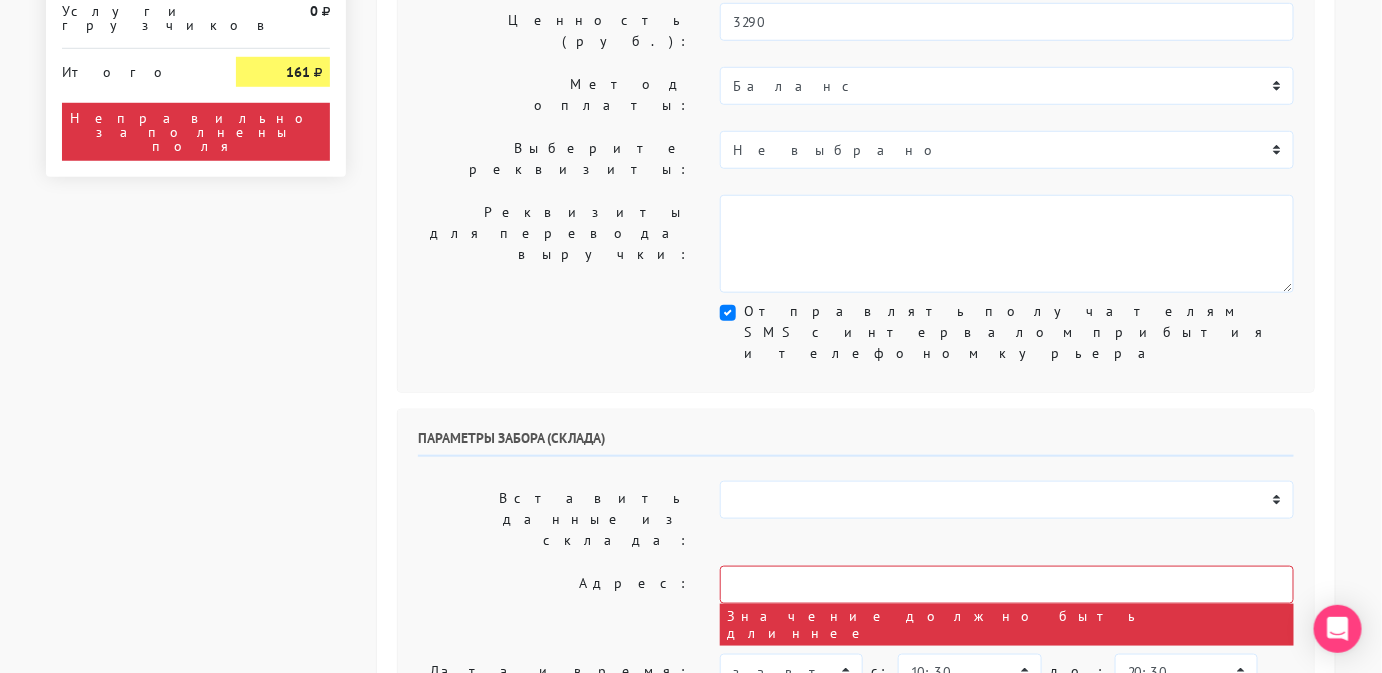 scroll, scrollTop: 479, scrollLeft: 0, axis: vertical 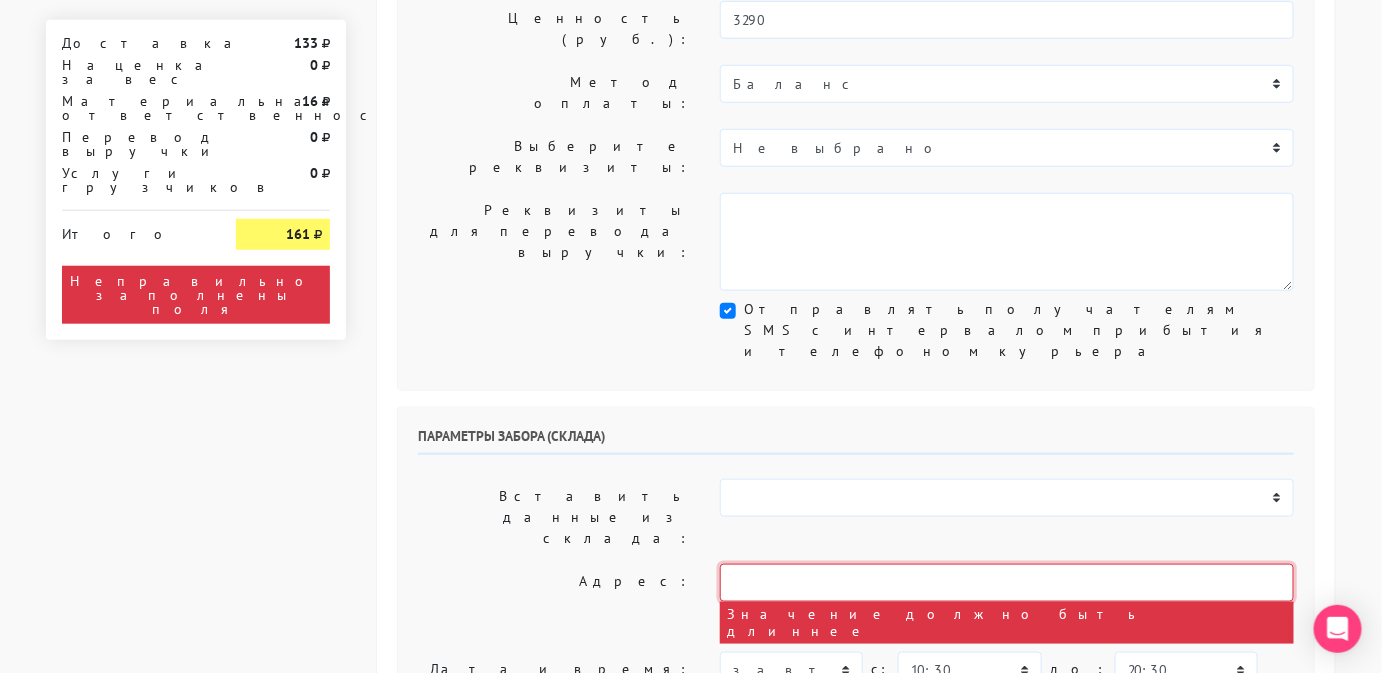 click at bounding box center (1007, 583) 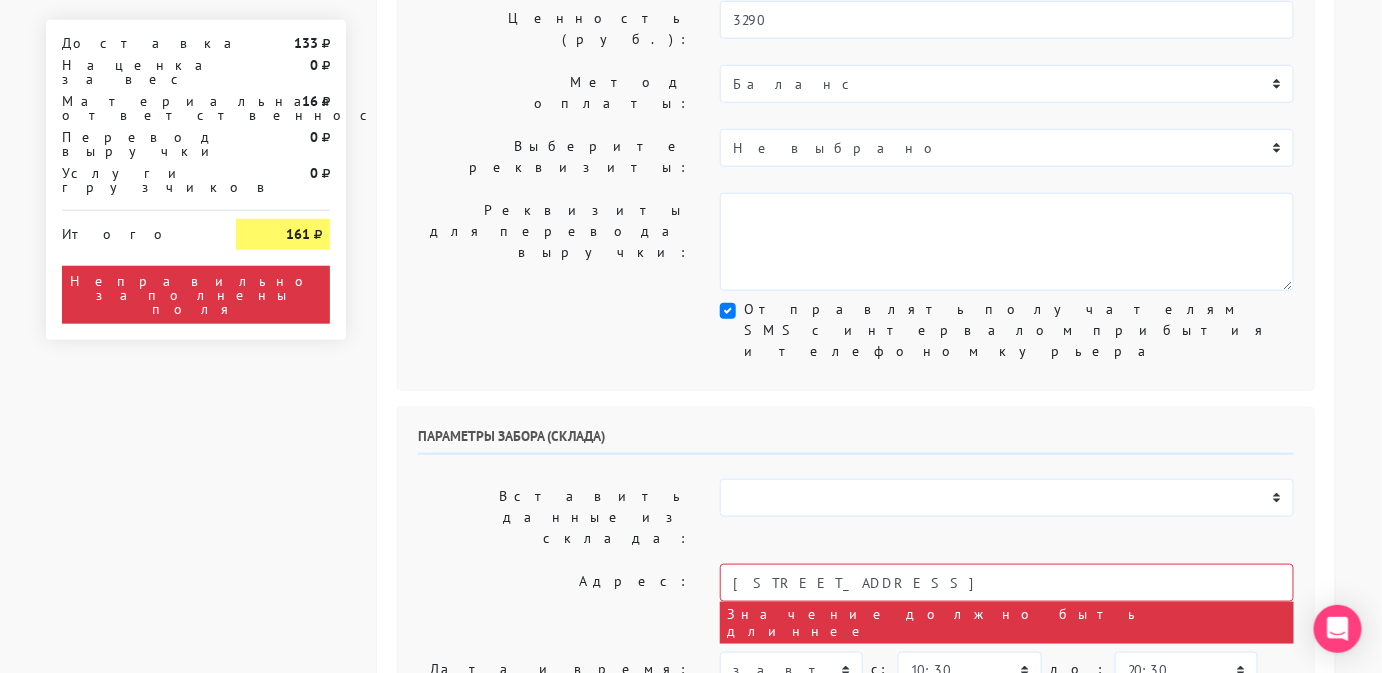 type on "Магазин серебряных украшений SBLESKOM" 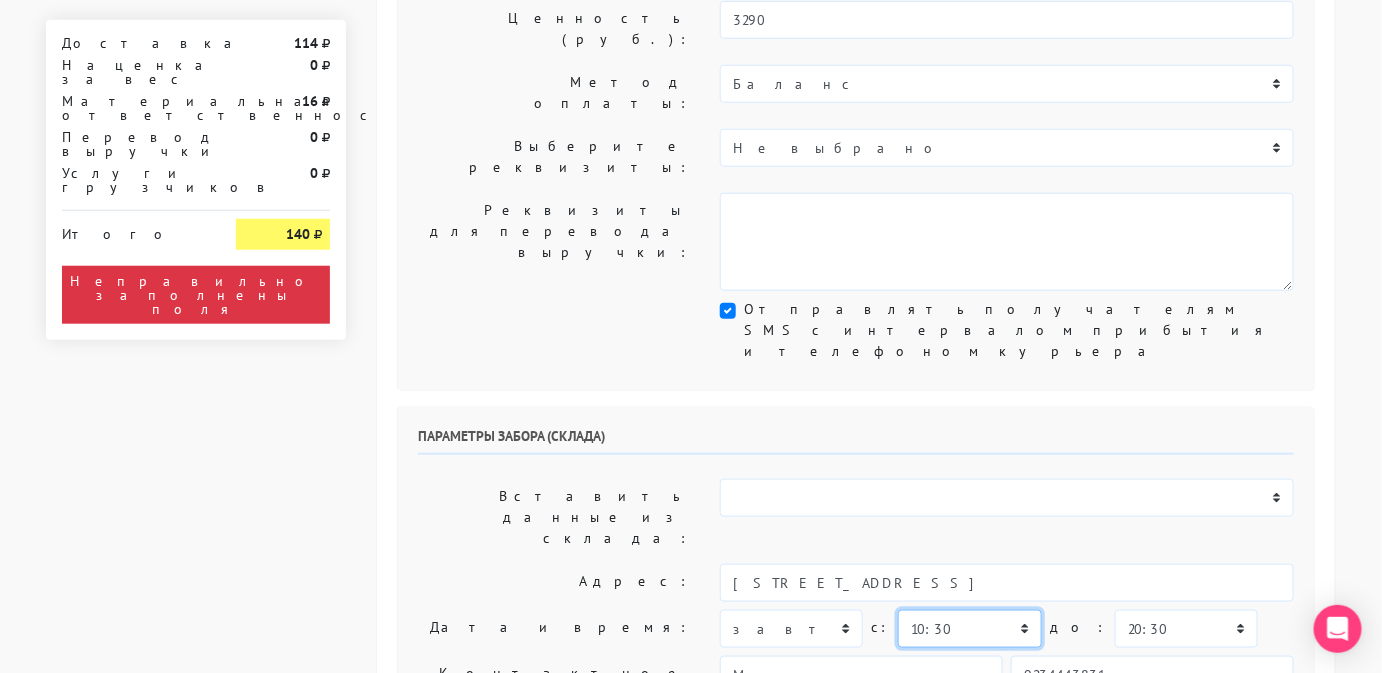 click on "00:00
00:30
01:00
01:30
02:00
02:30
03:00
03:30
04:00 04:30 05:00 05:30 06:00 06:30 07:00 07:30 08:00" at bounding box center [969, 629] 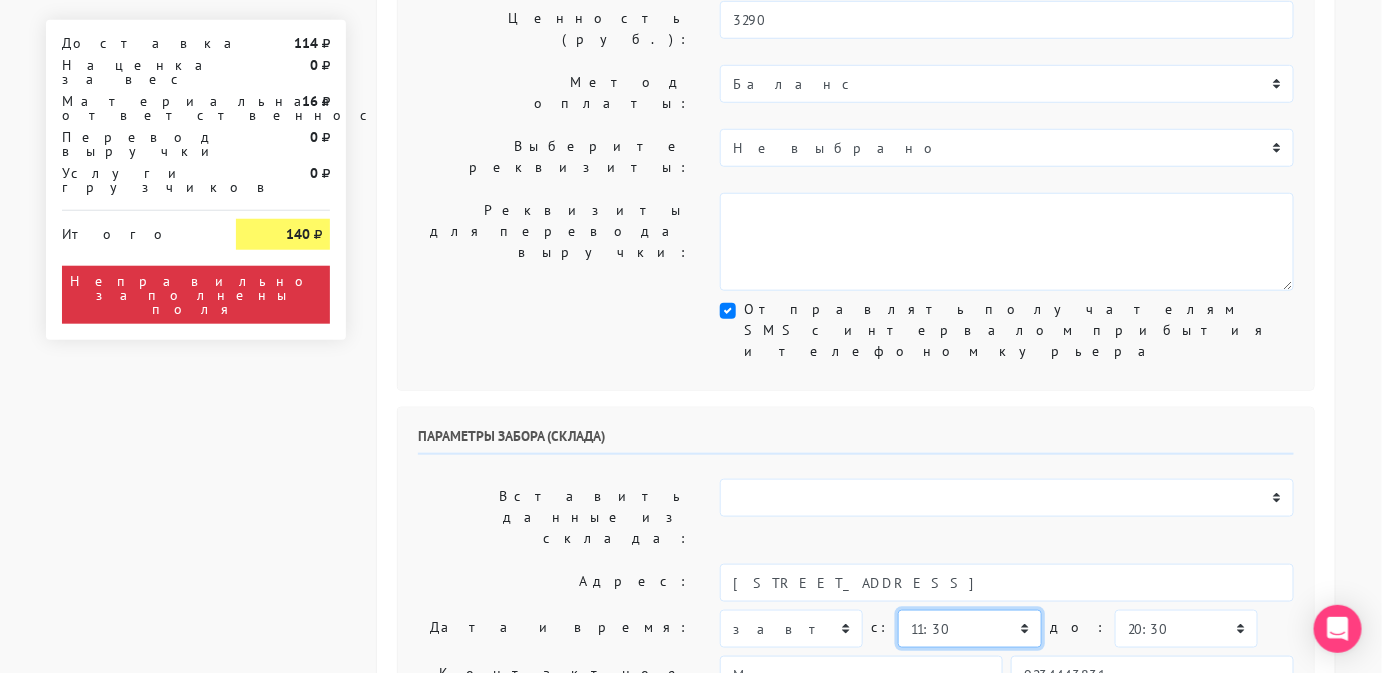click on "00:00
00:30
01:00
01:30
02:00
02:30
03:00
03:30
04:00 04:30 05:00 05:30 06:00 06:30 07:00 07:30 08:00" at bounding box center [969, 629] 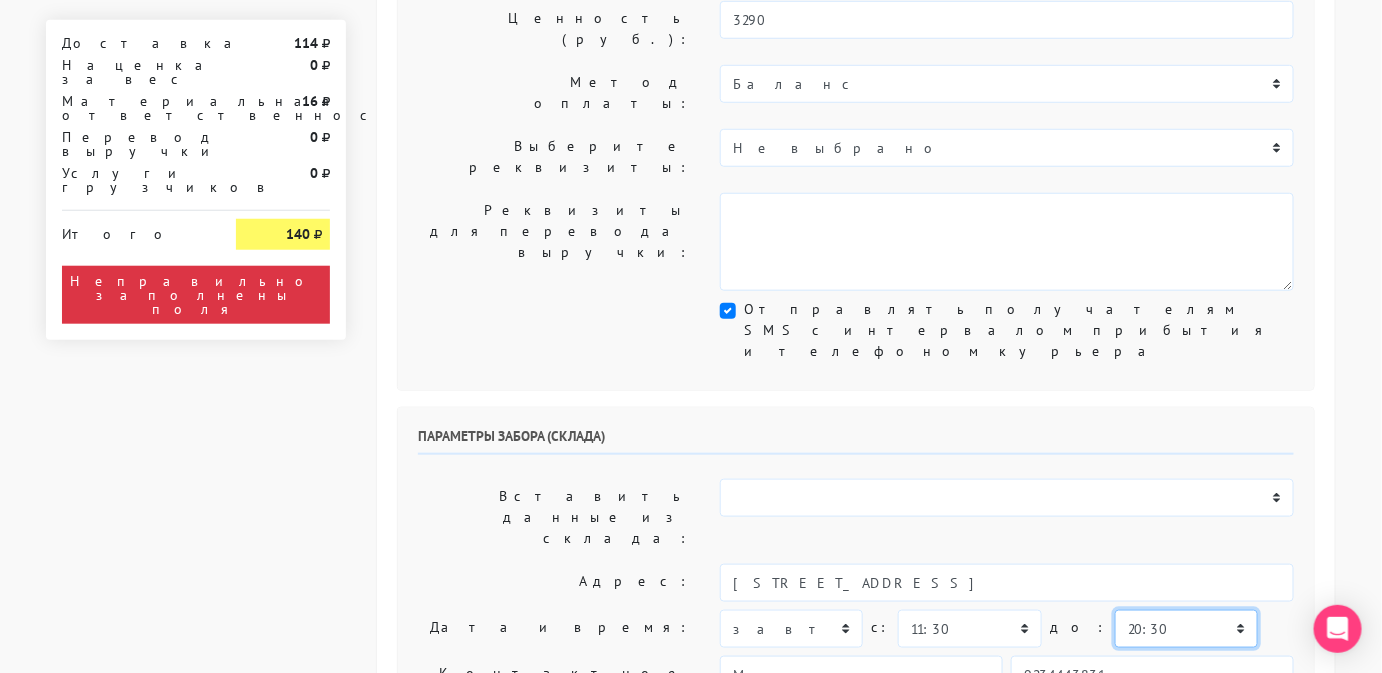 click on "00:00
00:30
01:00
01:30
02:00
02:30
03:00
03:30
04:00 04:30 05:00 05:30 06:00 06:30 07:00 07:30 08:00" at bounding box center (1186, 629) 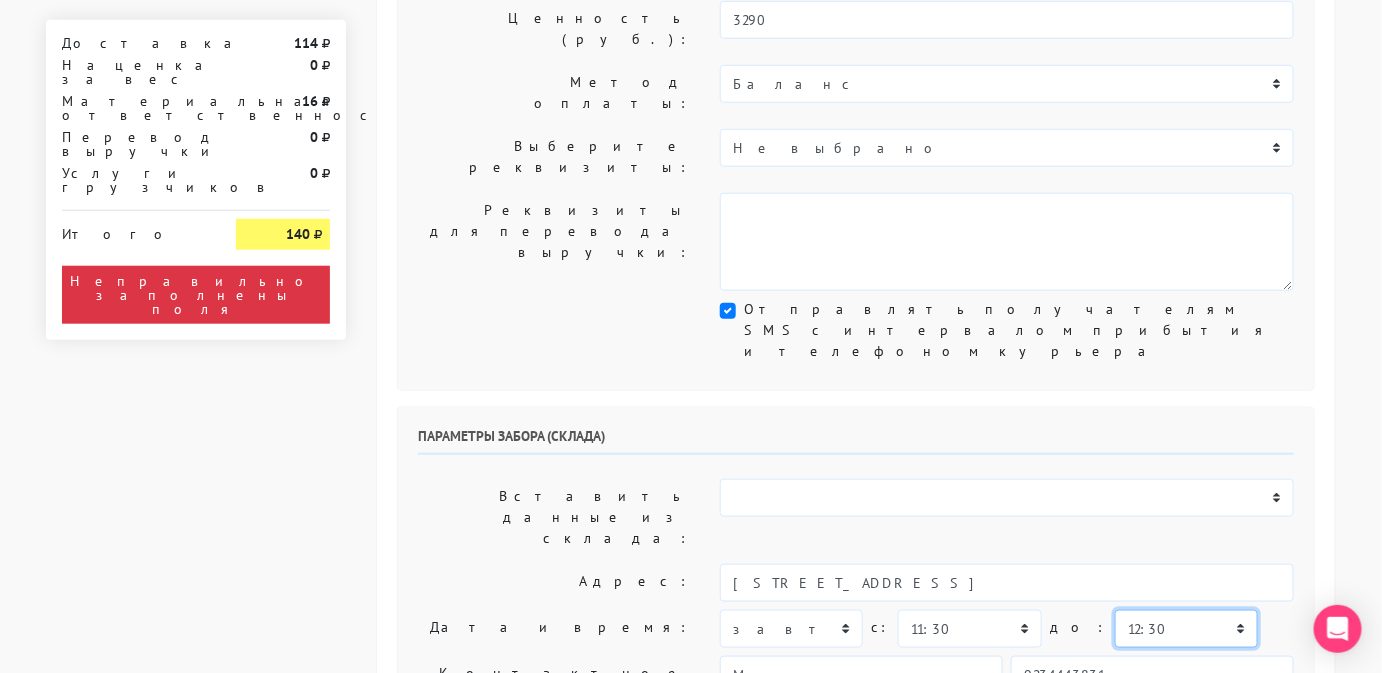 click on "00:00
00:30
01:00
01:30
02:00
02:30
03:00
03:30
04:00 04:30 05:00 05:30 06:00 06:30 07:00 07:30 08:00" at bounding box center [1186, 629] 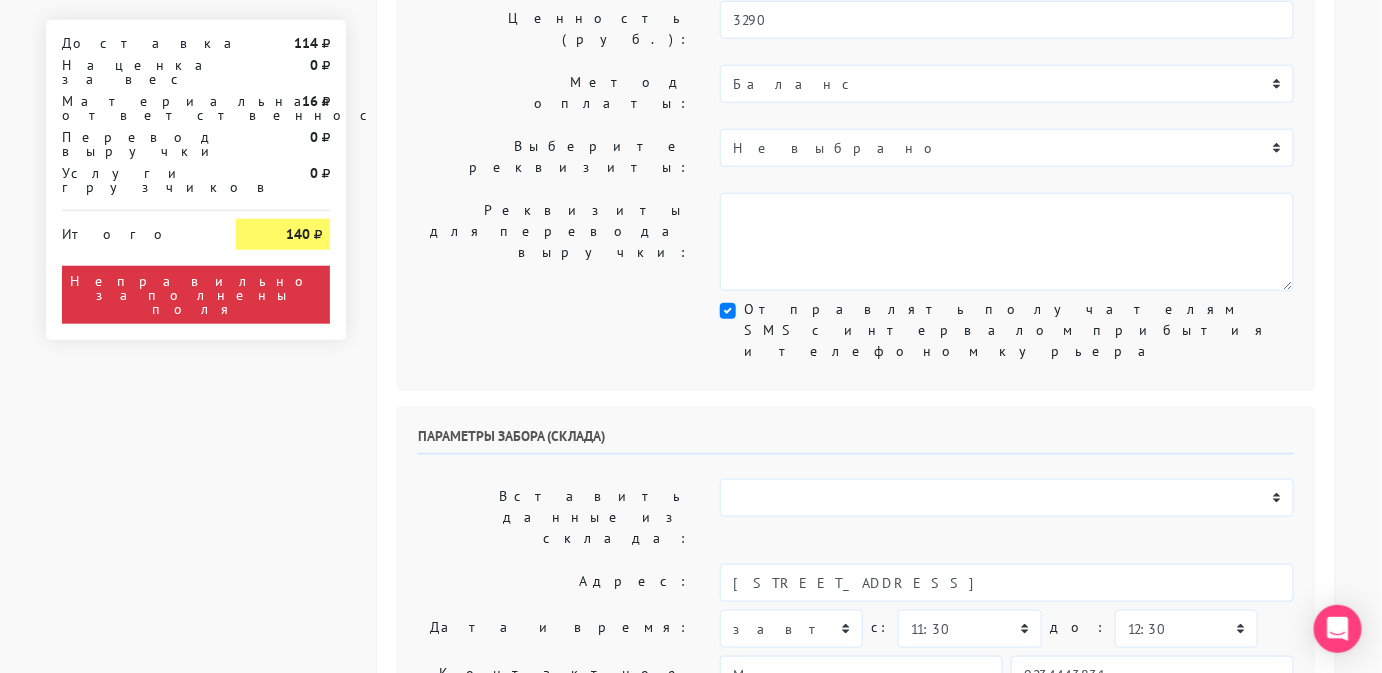 click on "Работаем с 11 утра, забрать раньше нельзя." at bounding box center [1007, 833] 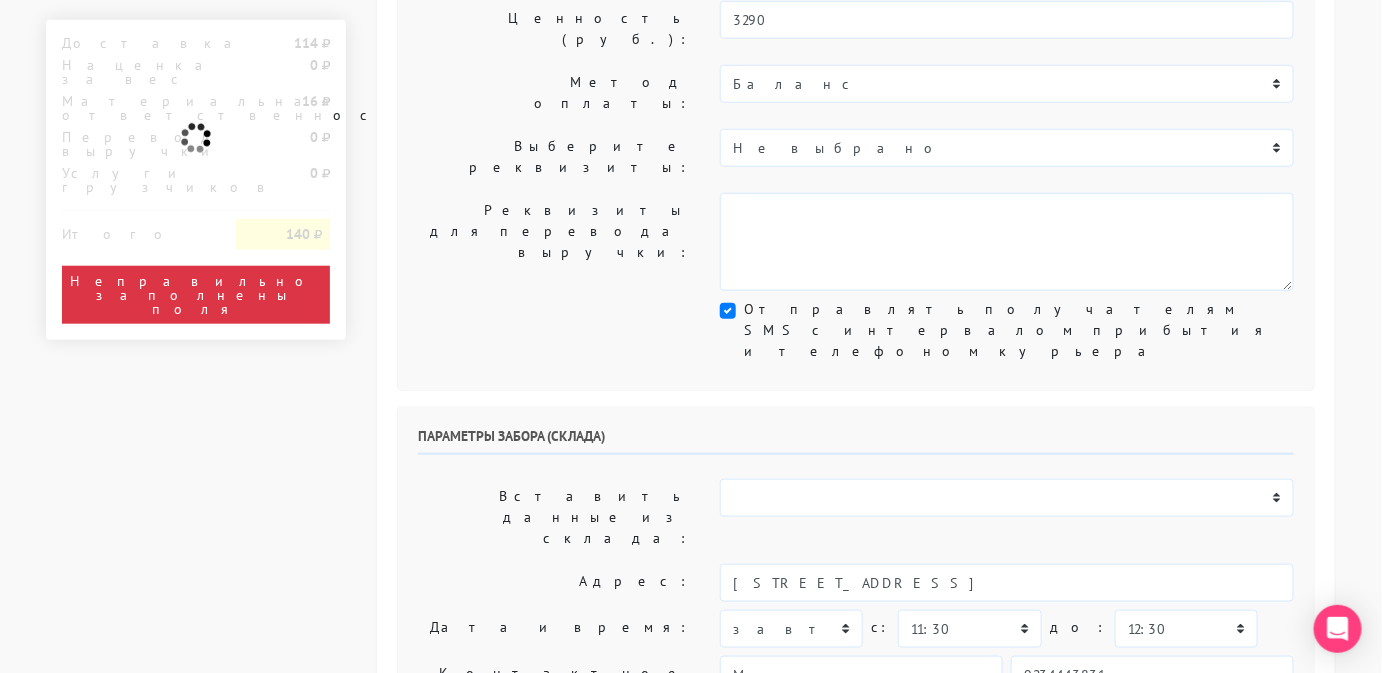 click on "Комментарий для курьера:" at bounding box center [554, 833] 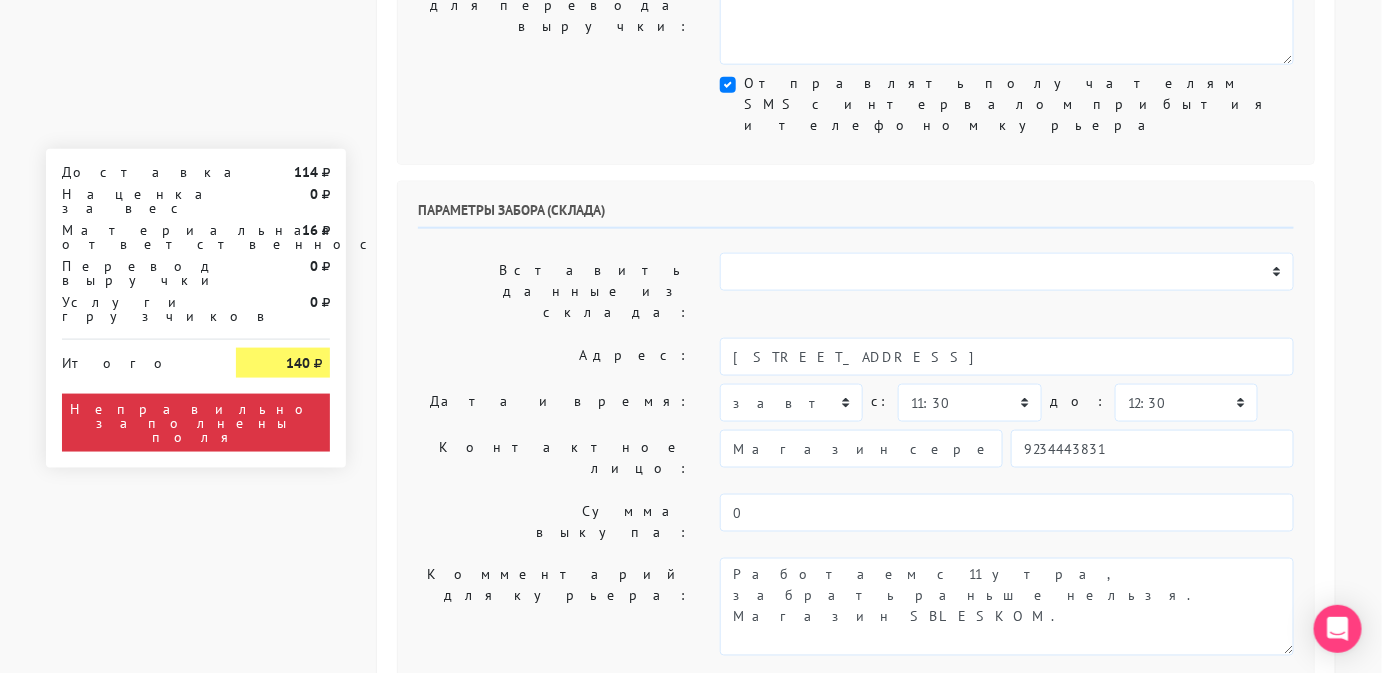 scroll, scrollTop: 667, scrollLeft: 0, axis: vertical 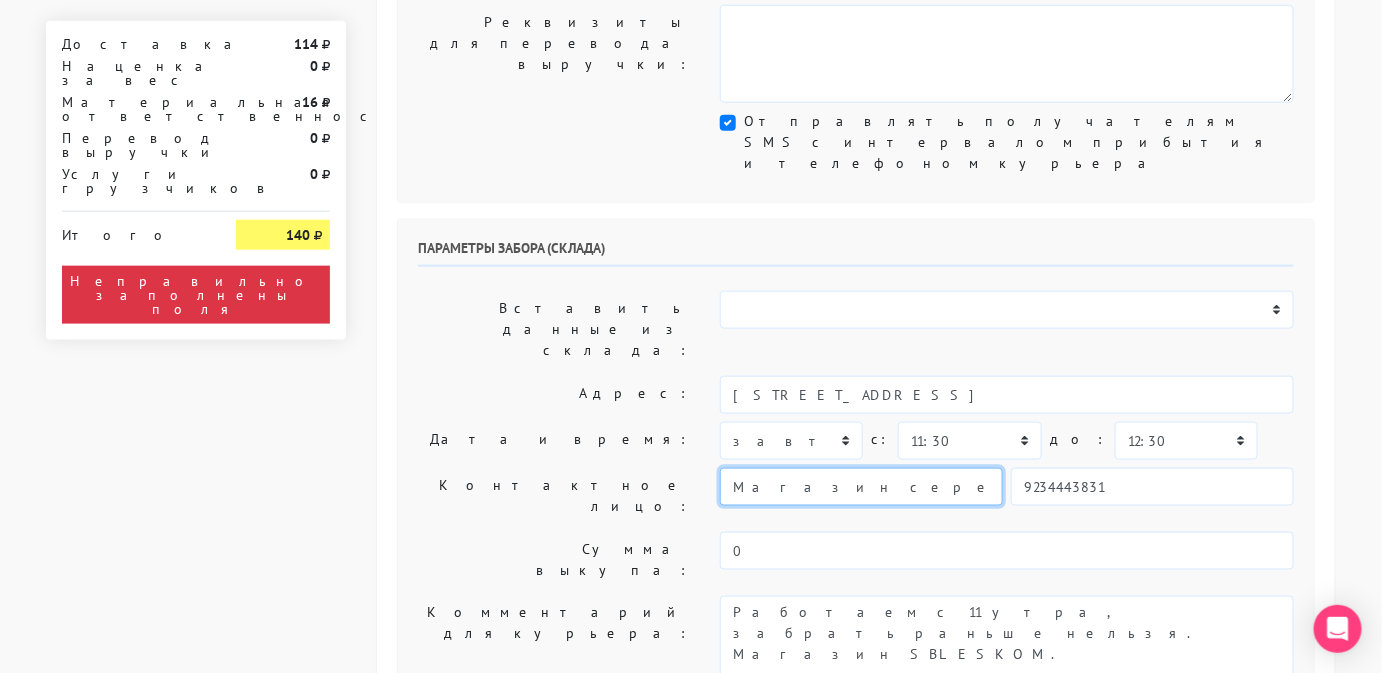 click on "Магазин серебряных украшений SBLESKOM" at bounding box center [861, 487] 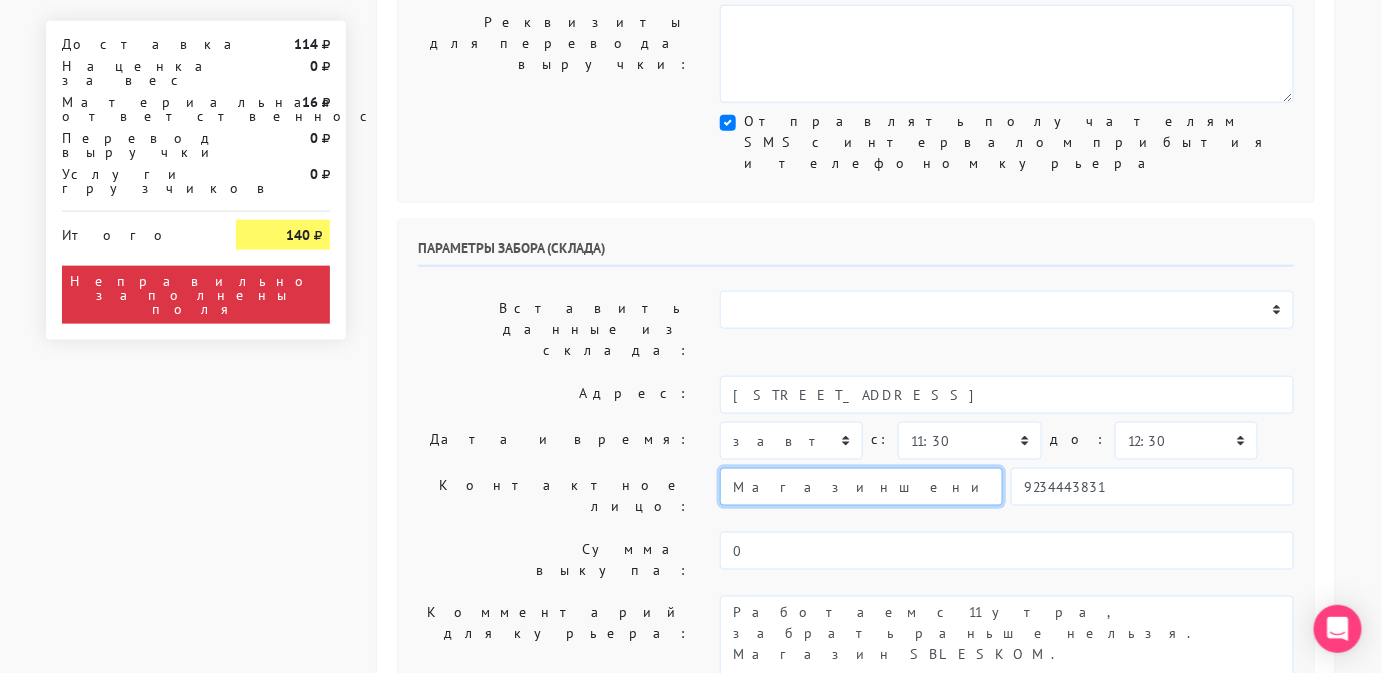click on "Магазиншений SBLESKOM" at bounding box center (861, 487) 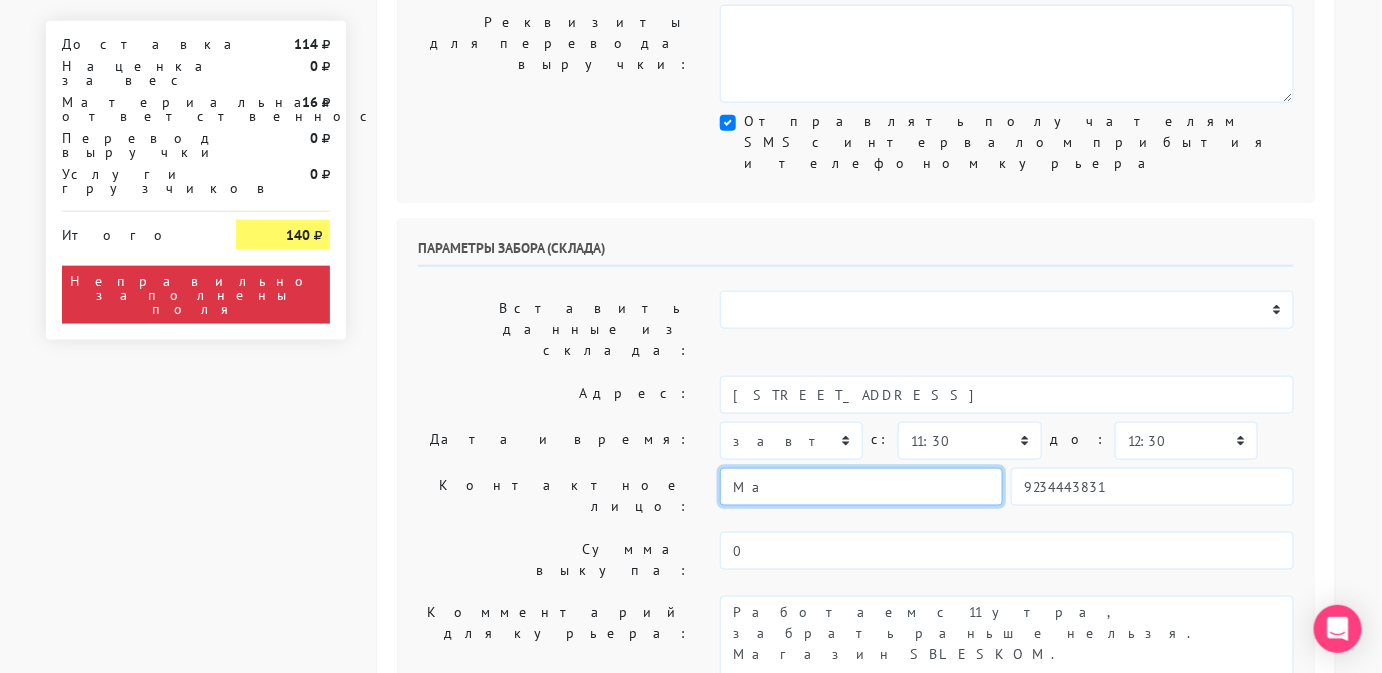 type on "М" 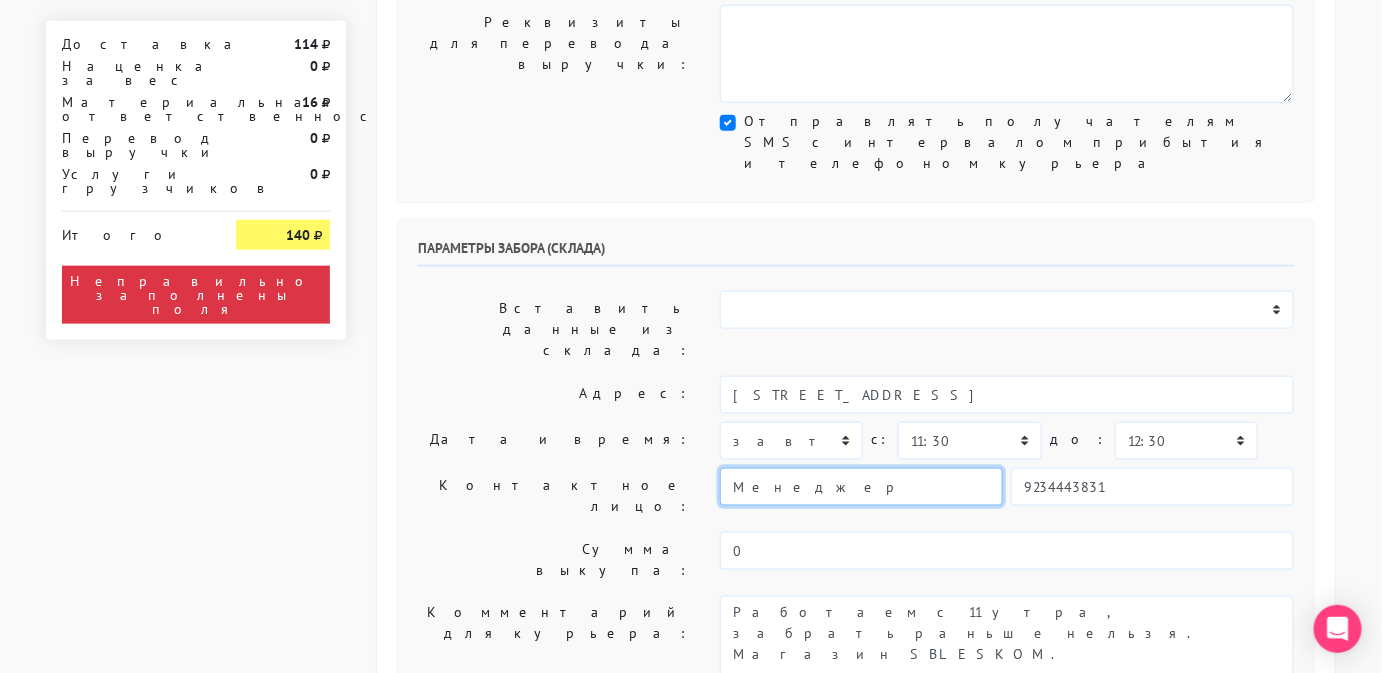 type on "Менеджер" 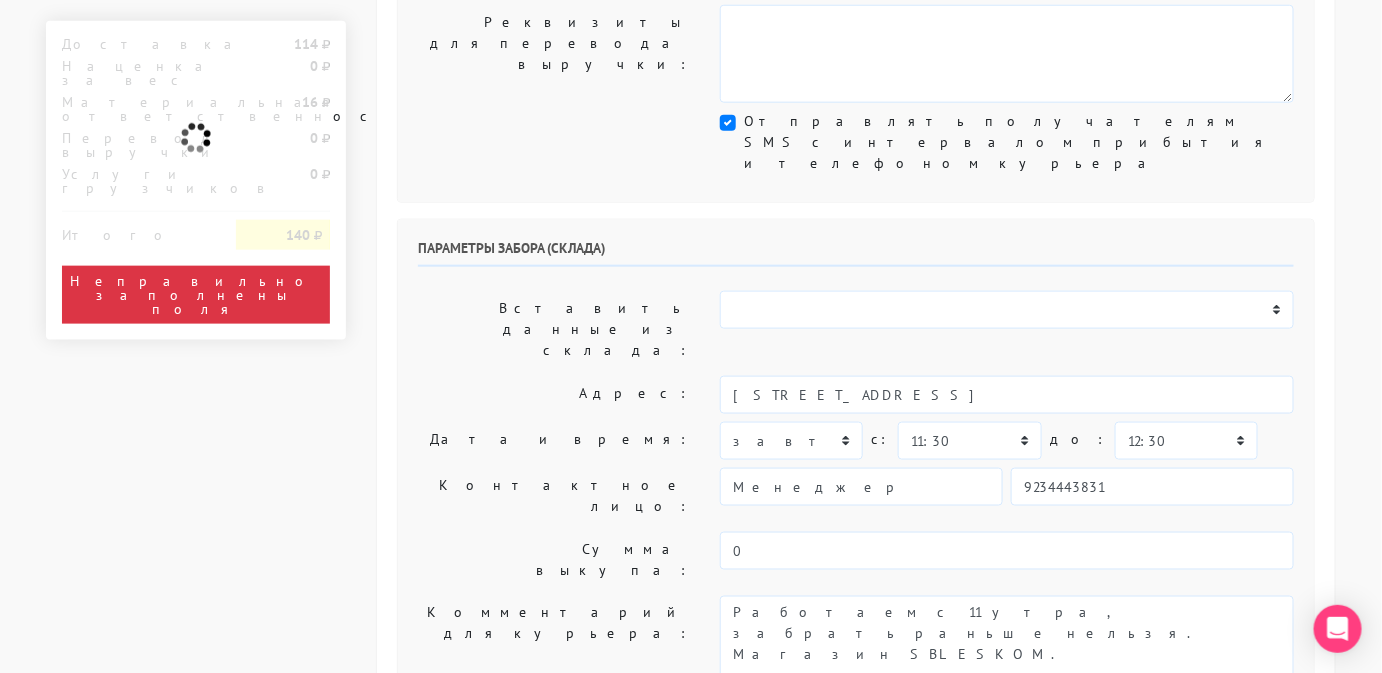 click on "Комментарий для курьера:" at bounding box center (554, 645) 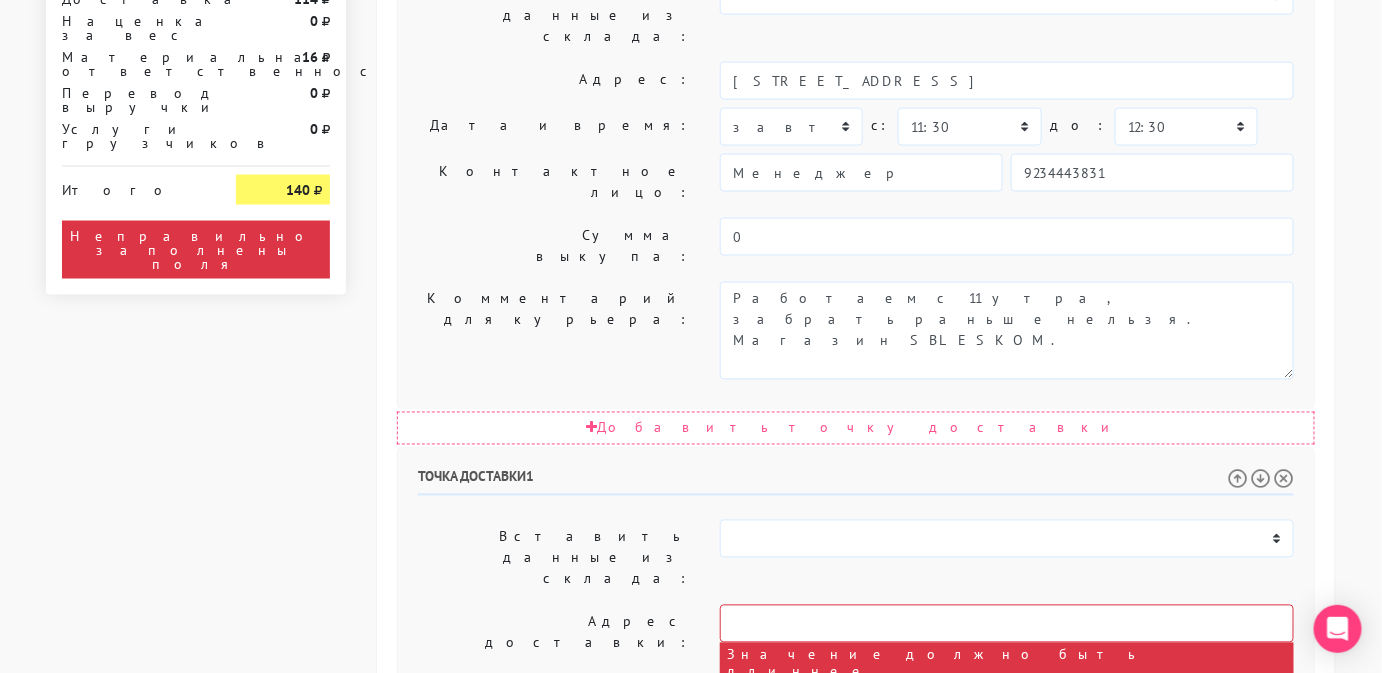 scroll, scrollTop: 982, scrollLeft: 0, axis: vertical 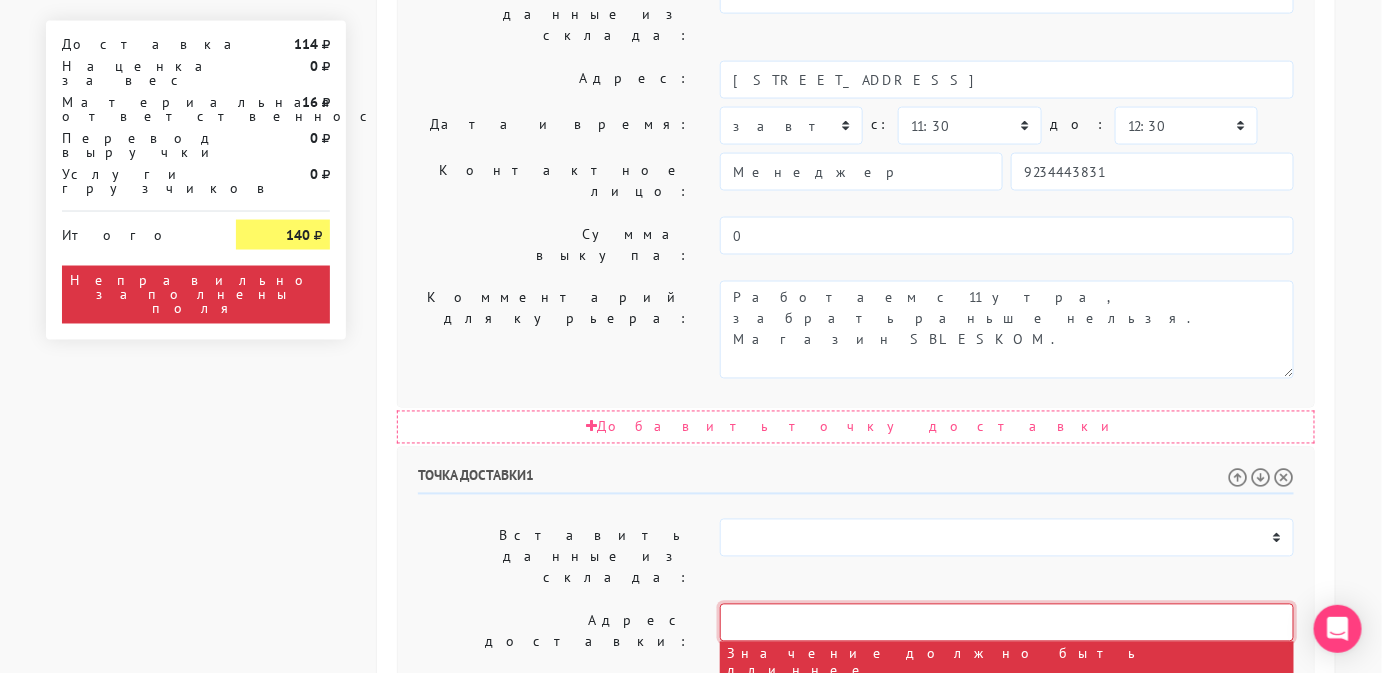click at bounding box center (1007, 623) 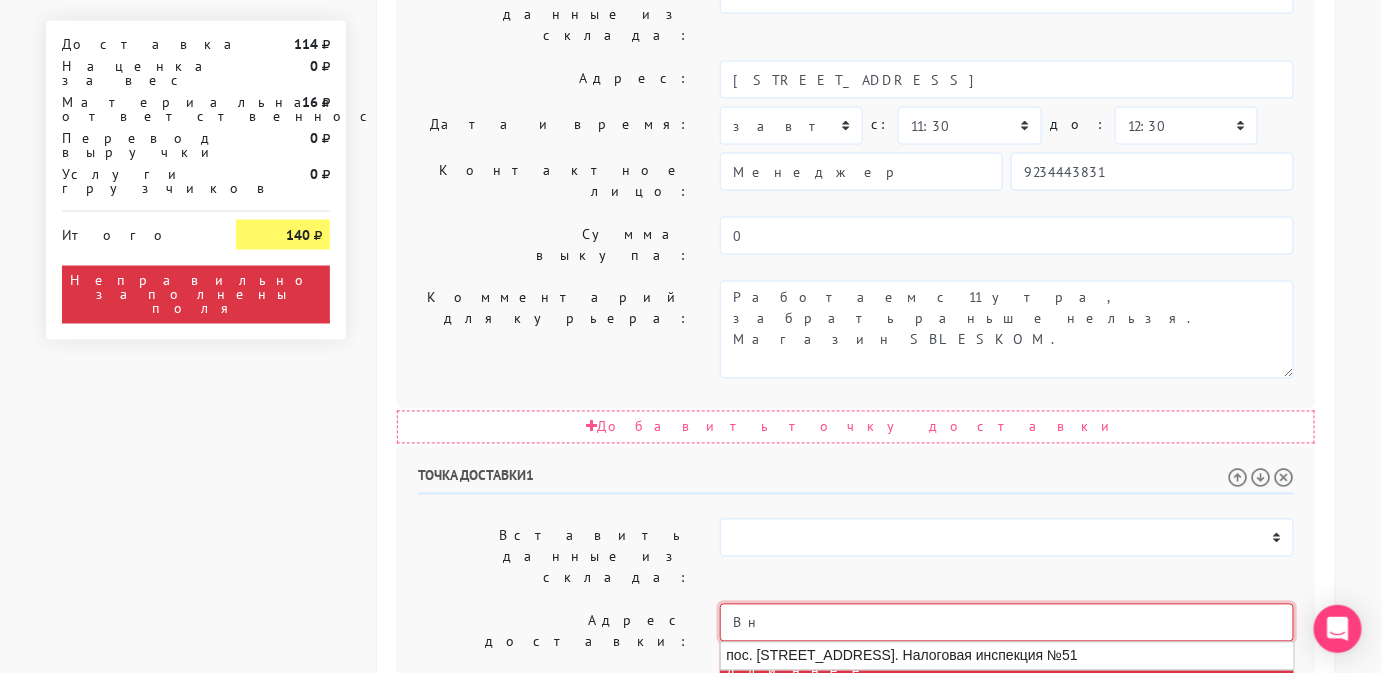 type on "В" 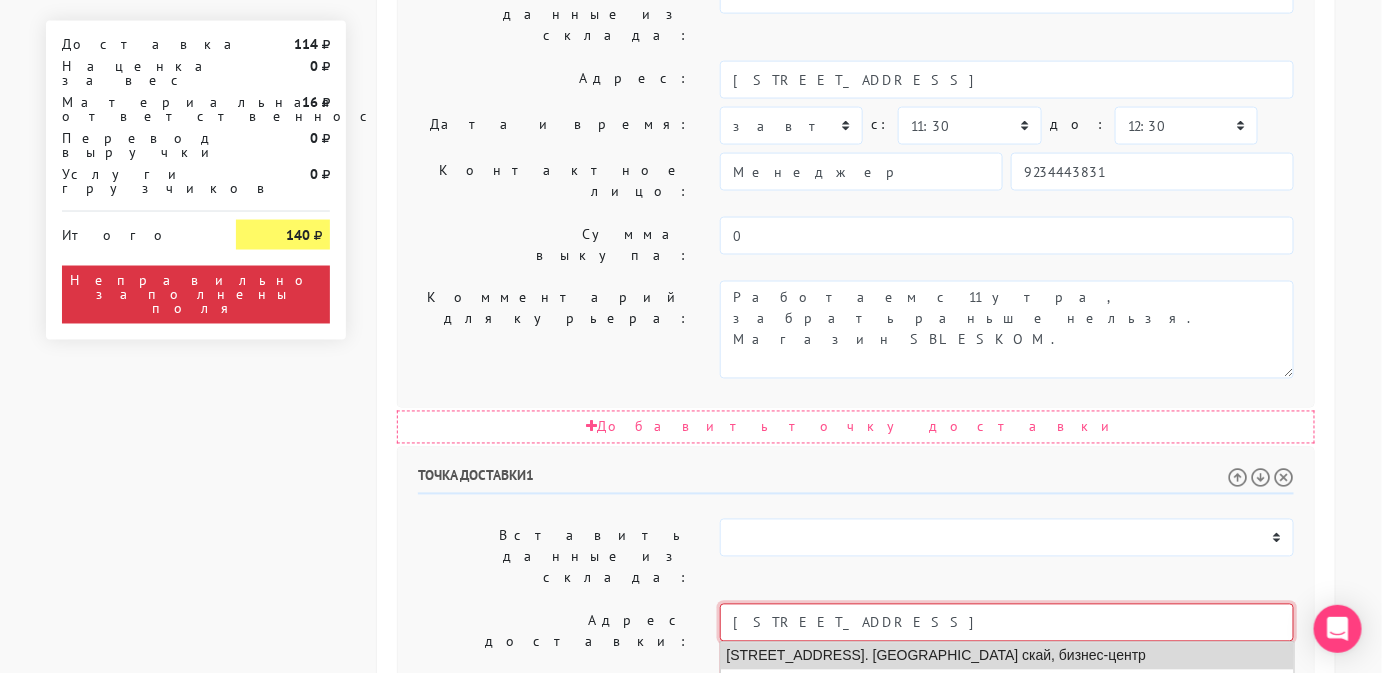 click on "[STREET_ADDRESS]. [GEOGRAPHIC_DATA] скай, бизнес-центр" at bounding box center (1007, 656) 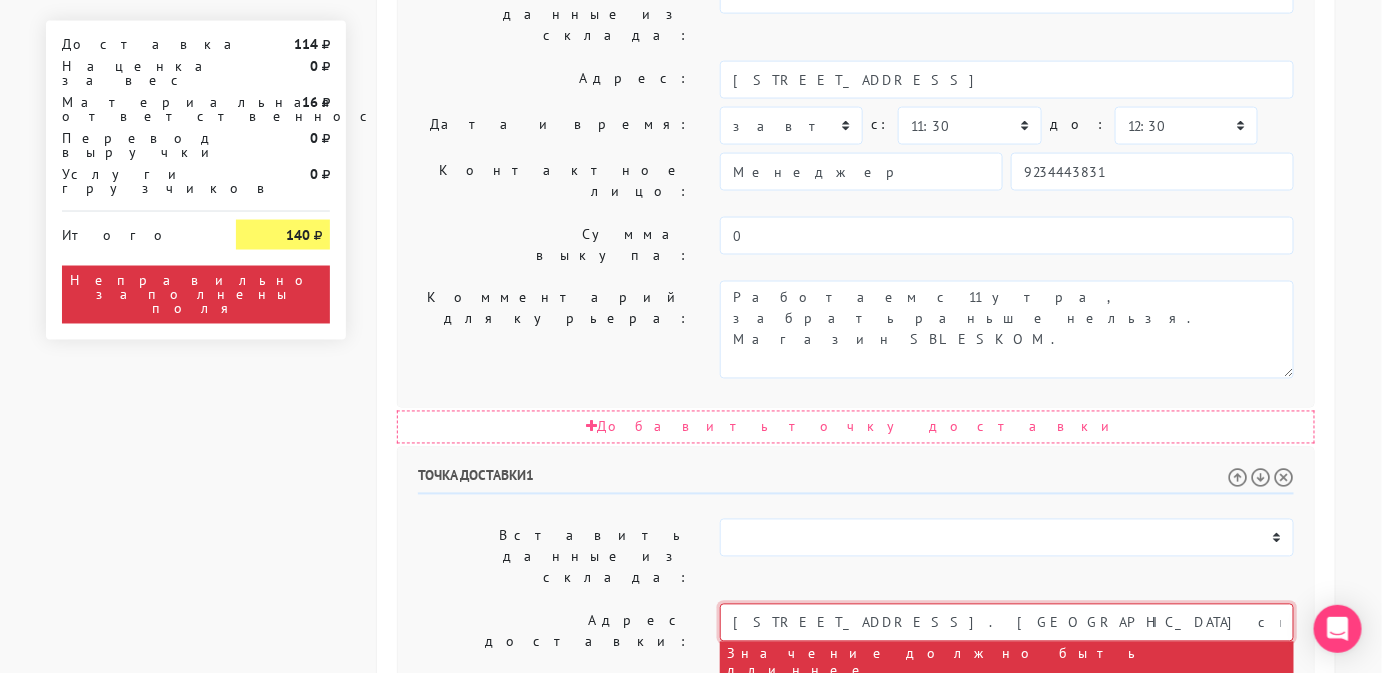 type on "[STREET_ADDRESS]. [GEOGRAPHIC_DATA] скай, бизнес-центр" 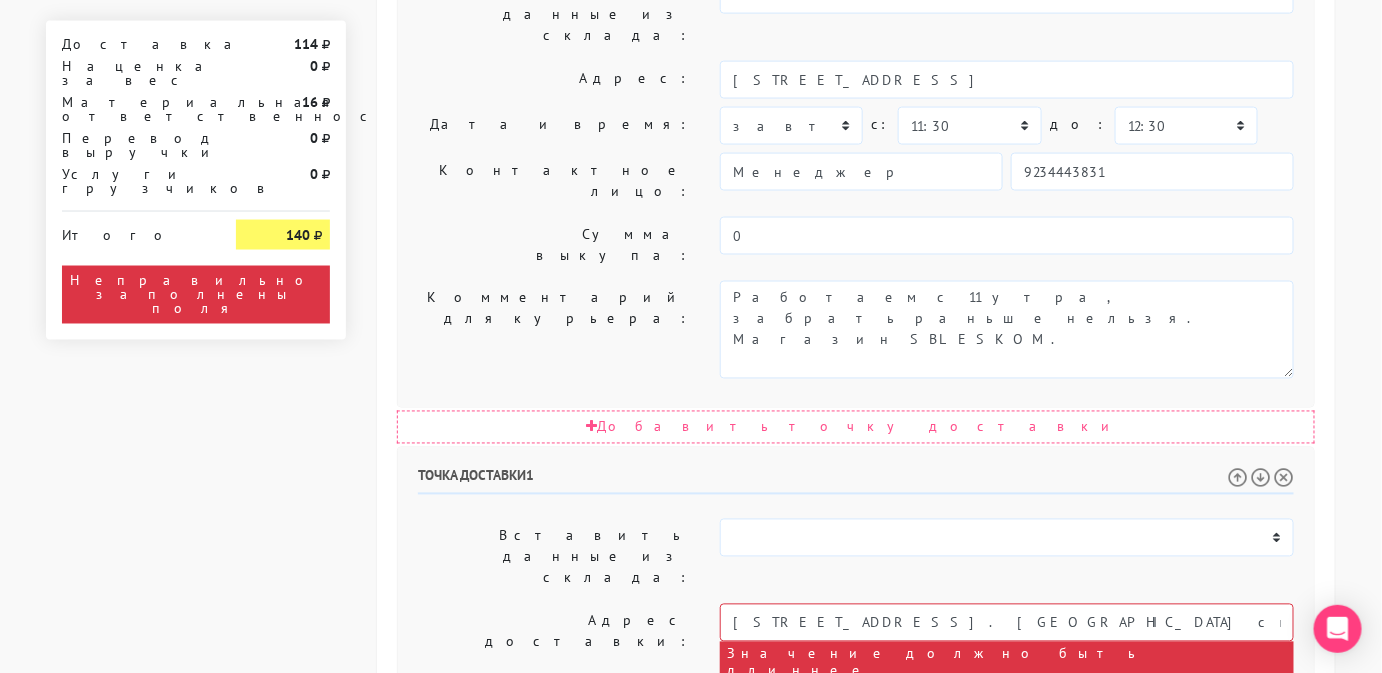 click on "[DATE]
[DATE]
[DATE]
[DATE]
[DATE]
[DATE]
[DATE]
[DATE] [DATE] [DATE] [DATE] [DATE]" at bounding box center [791, 711] 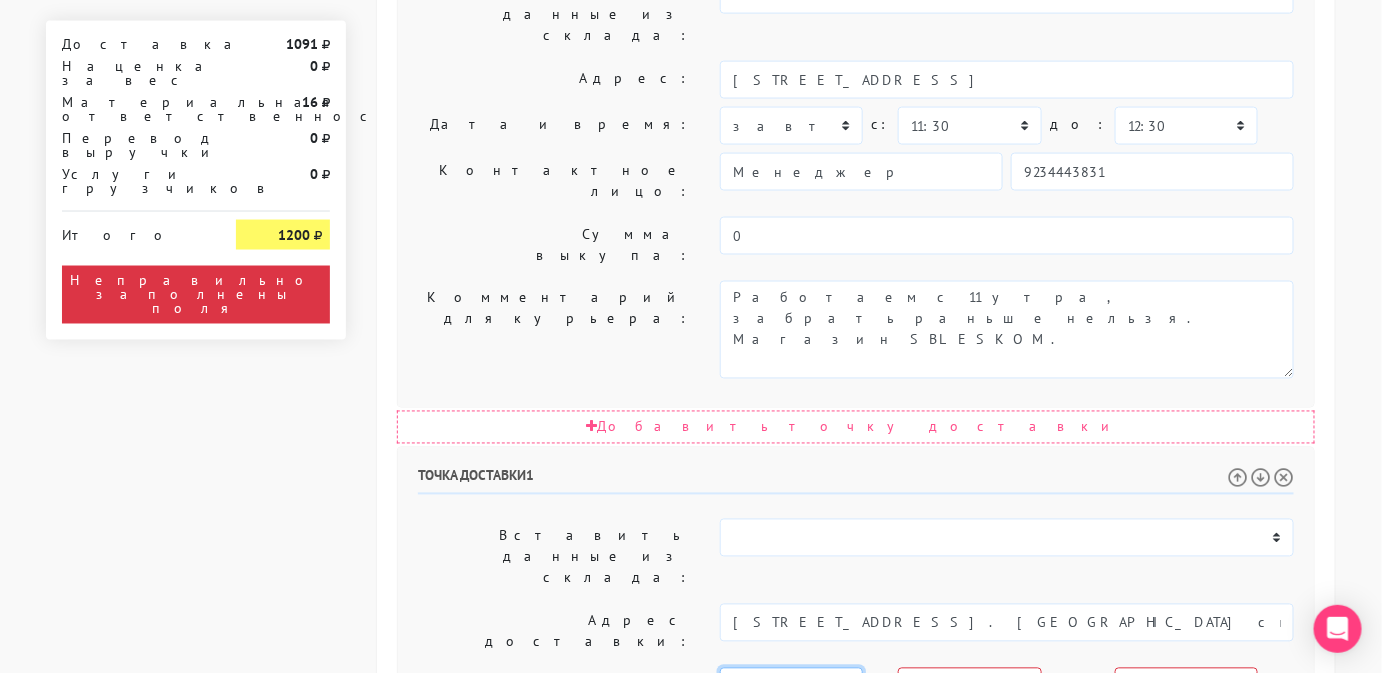 select on "[DATE]" 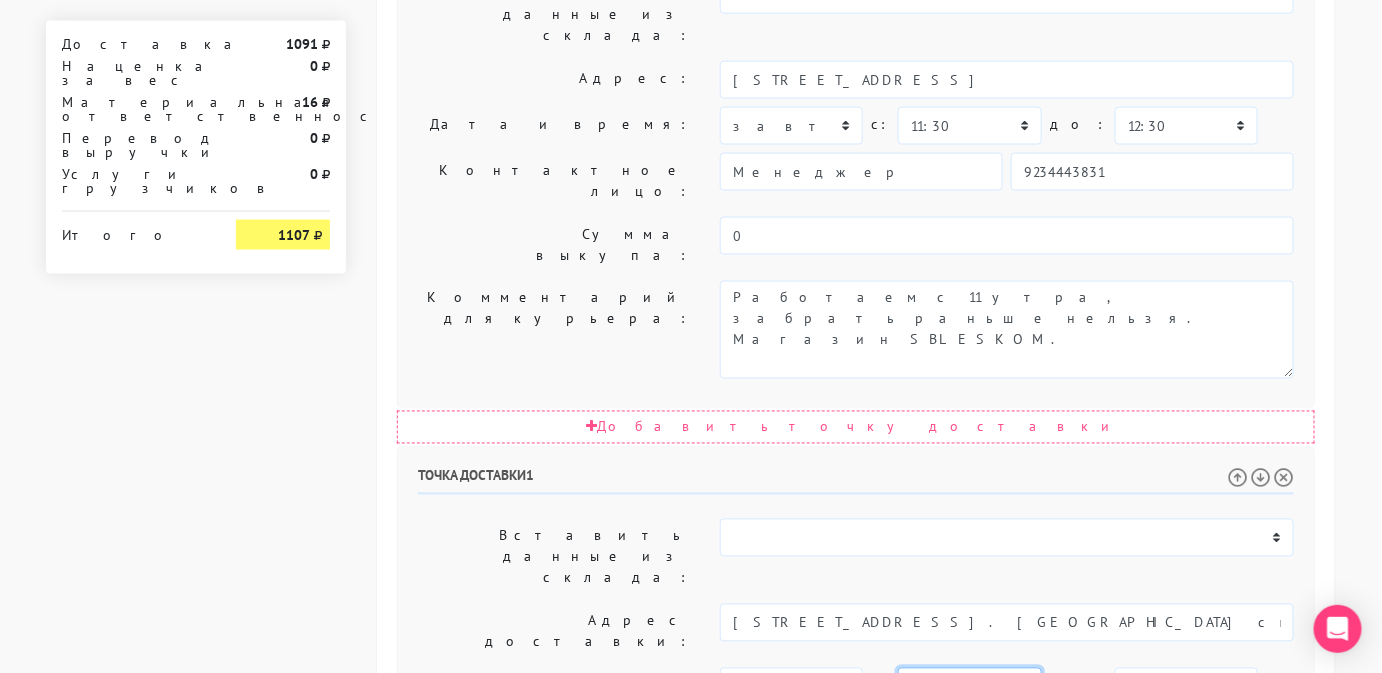 click on "00:00
00:30
01:00
01:30
02:00
02:30
03:00
03:30 04:00 04:30 05:00 05:30 06:00 06:30 07:00 07:30 08:00 08:30 09:00" at bounding box center (969, 687) 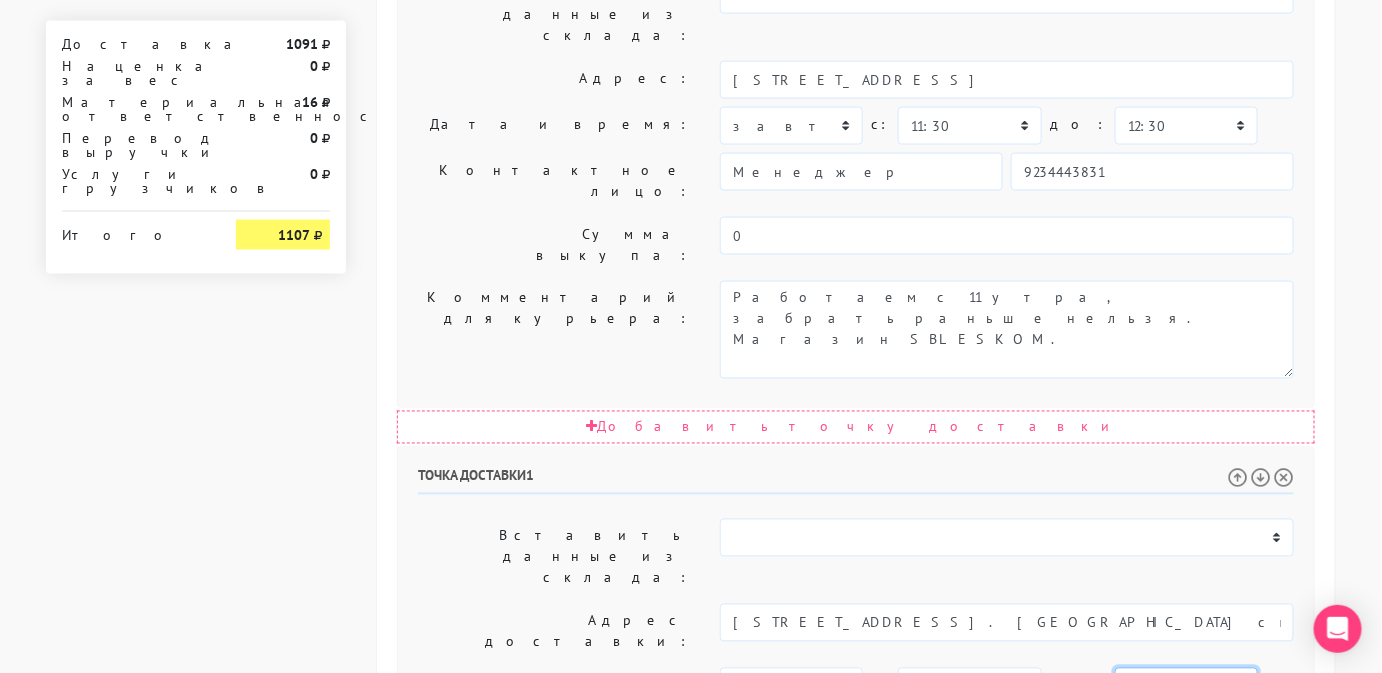click on "00:00
00:30
01:00
01:30
02:00
02:30
03:00
03:30 04:00 04:30 05:00 05:30 06:00 06:30 07:00 07:30 08:00 08:30 09:00" at bounding box center (1186, 687) 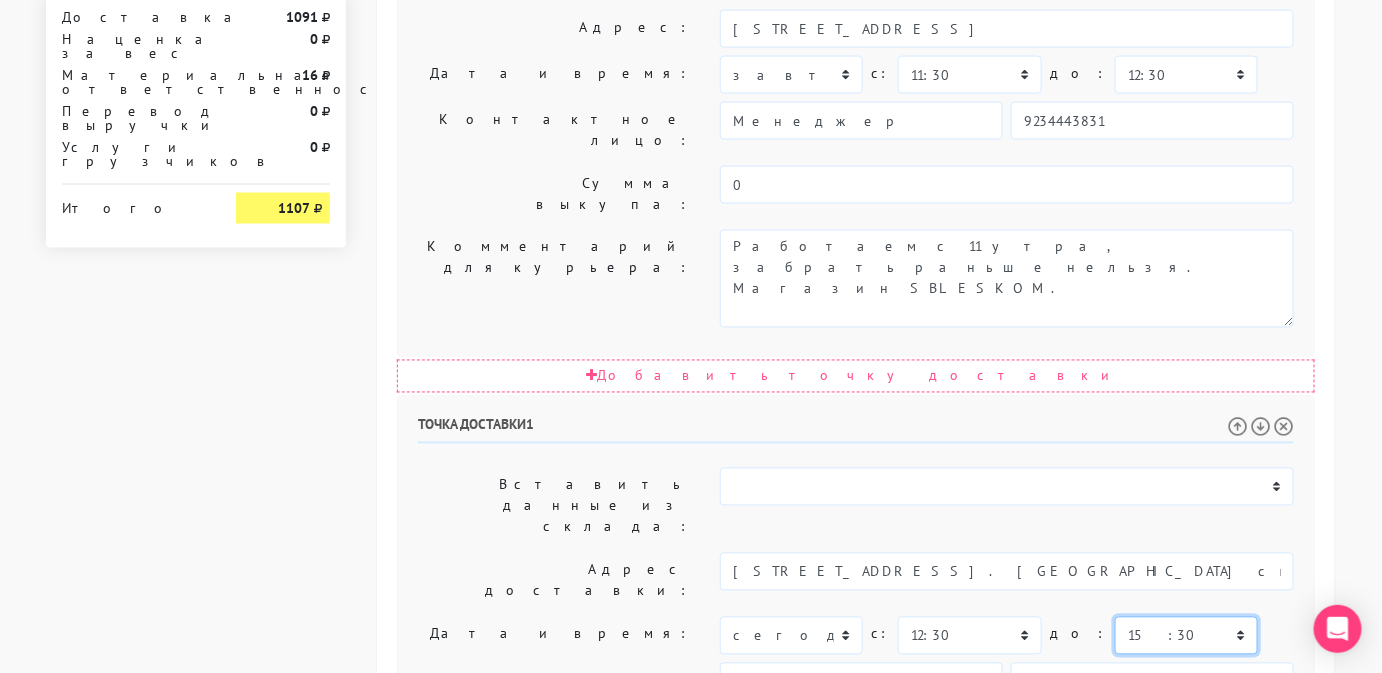 scroll, scrollTop: 1034, scrollLeft: 0, axis: vertical 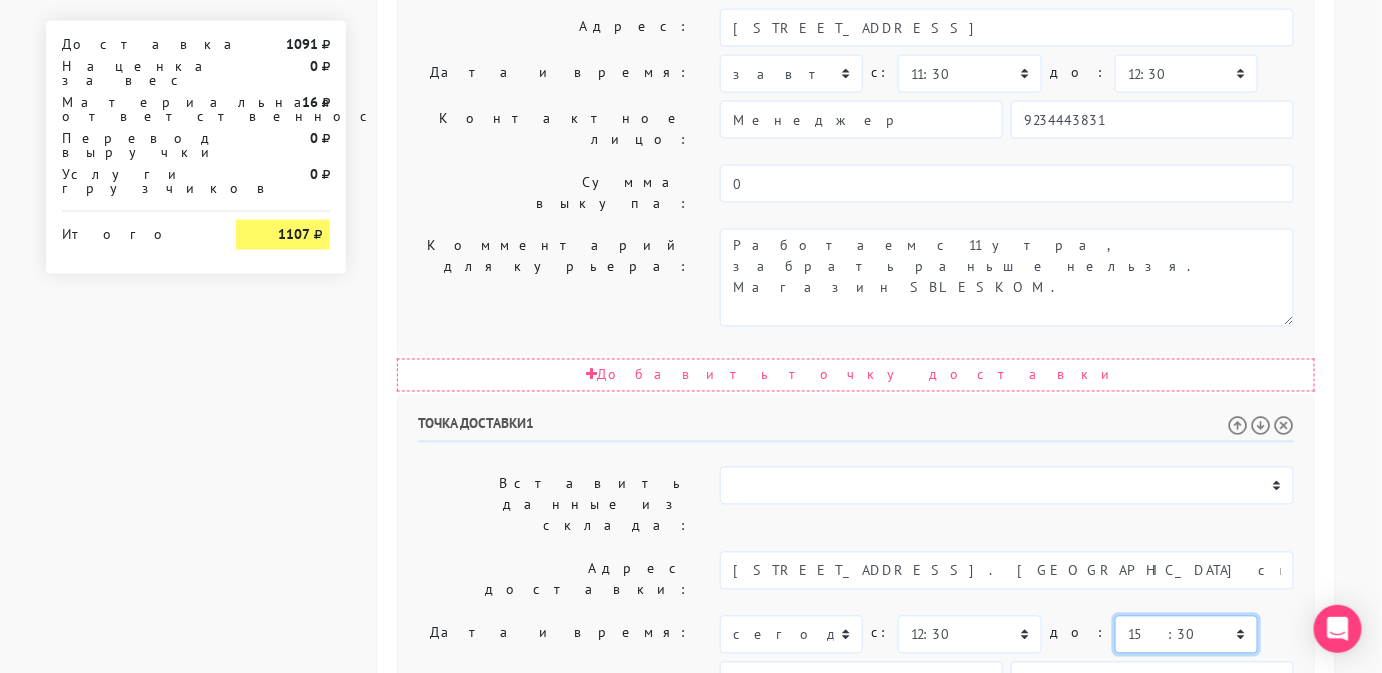 click on "00:00
00:30
01:00
01:30
02:00
02:30
03:00
03:30 04:00 04:30 05:00 05:30 06:00 06:30 07:00 07:30 08:00 08:30 09:00" at bounding box center (1186, 635) 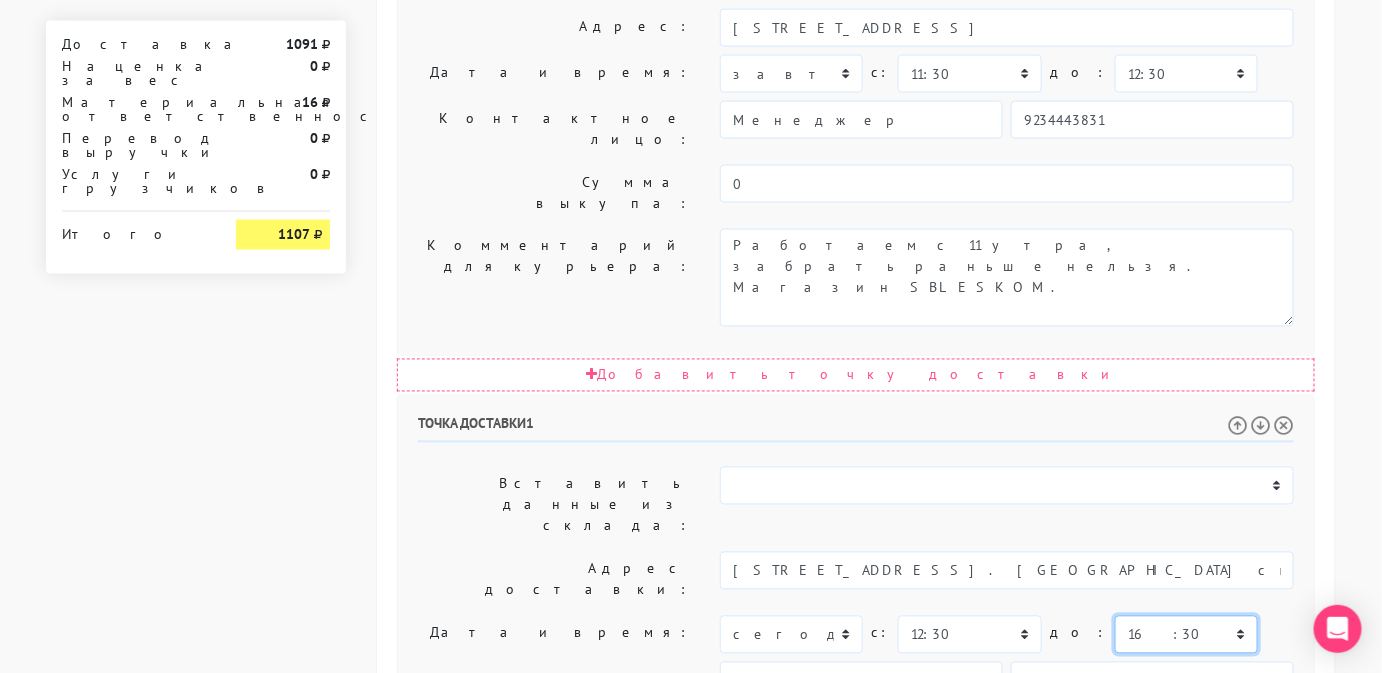 click on "00:00
00:30
01:00
01:30
02:00
02:30
03:00
03:30 04:00 04:30 05:00 05:30 06:00 06:30 07:00 07:30 08:00 08:30 09:00" at bounding box center (1186, 635) 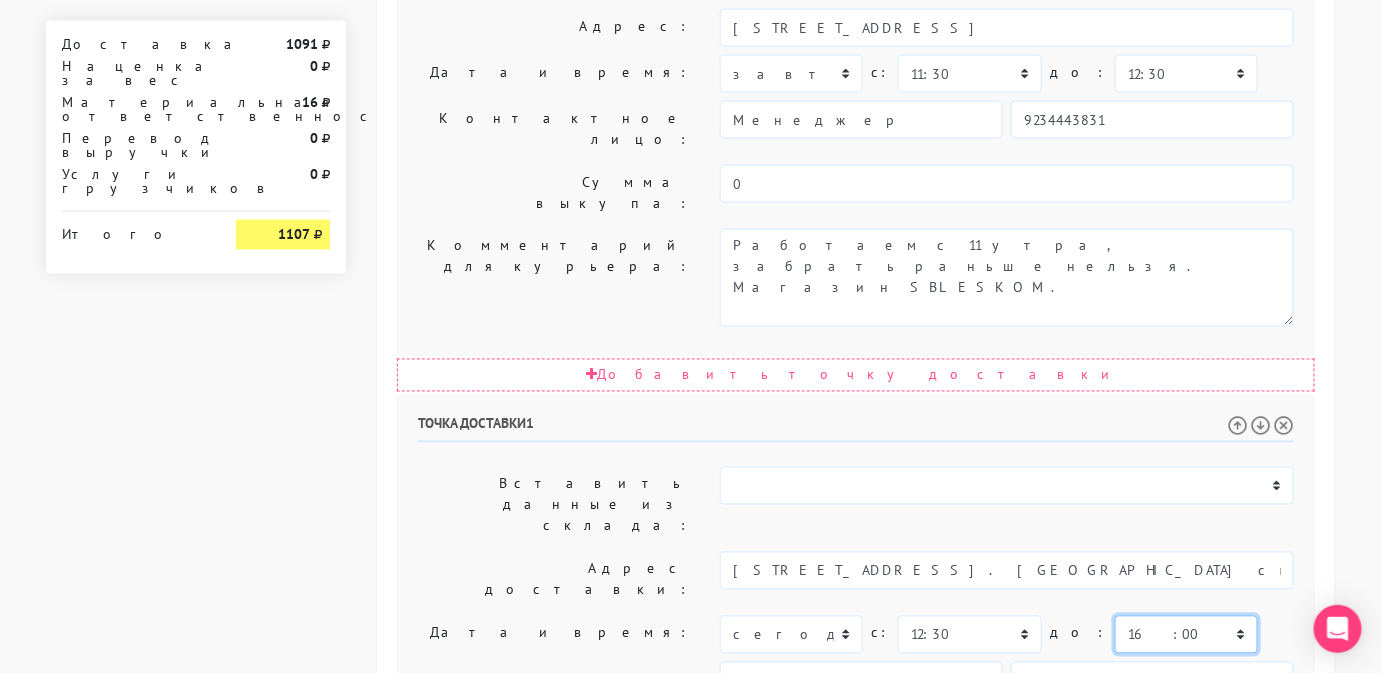 click on "00:00
00:30
01:00
01:30
02:00
02:30
03:00
03:30 04:00 04:30 05:00 05:30 06:00 06:30 07:00 07:30 08:00 08:30 09:00" at bounding box center [1186, 635] 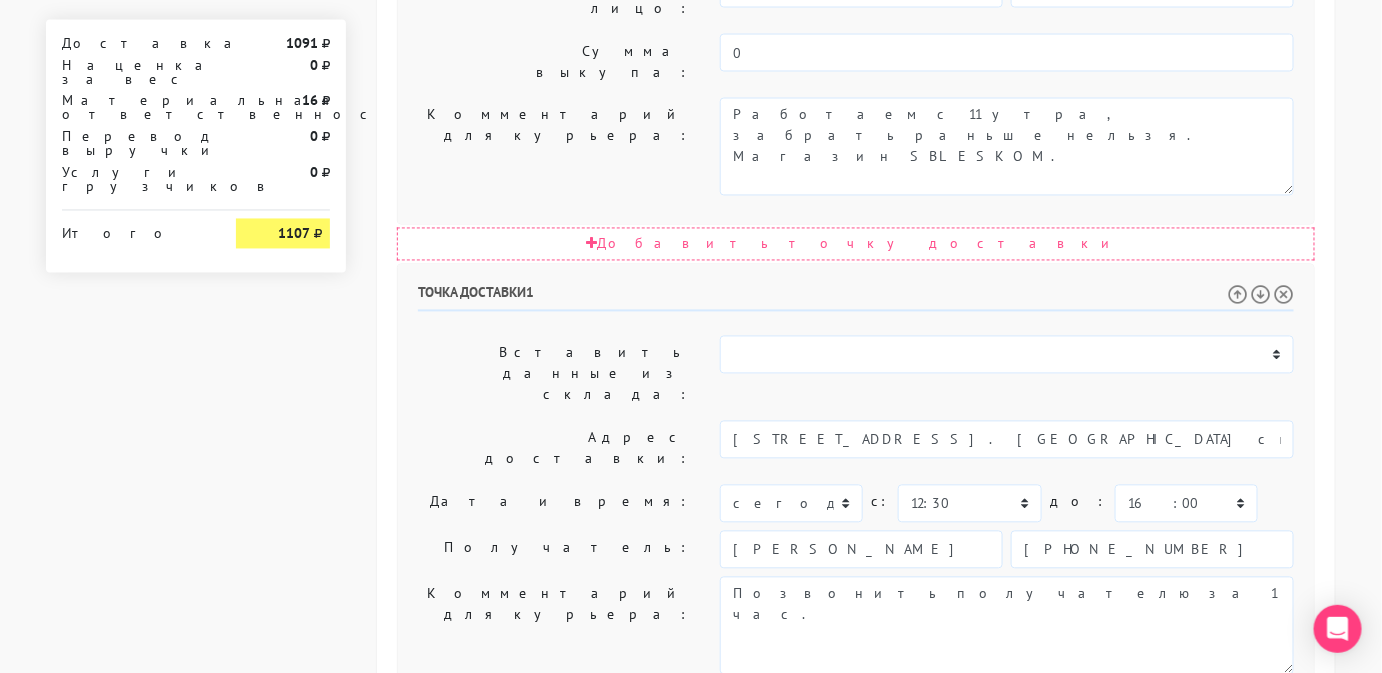 click on "Создать заказ в Dostavista" at bounding box center (501, 1033) 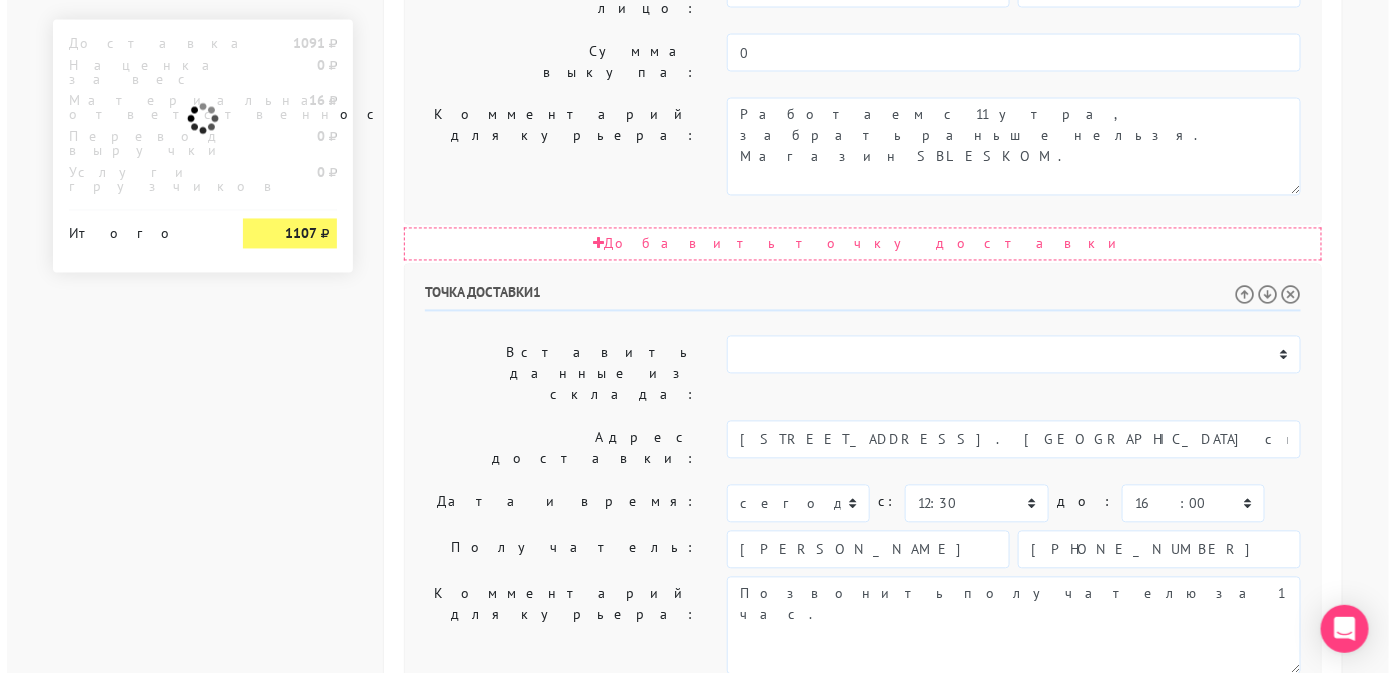 scroll, scrollTop: 0, scrollLeft: 0, axis: both 